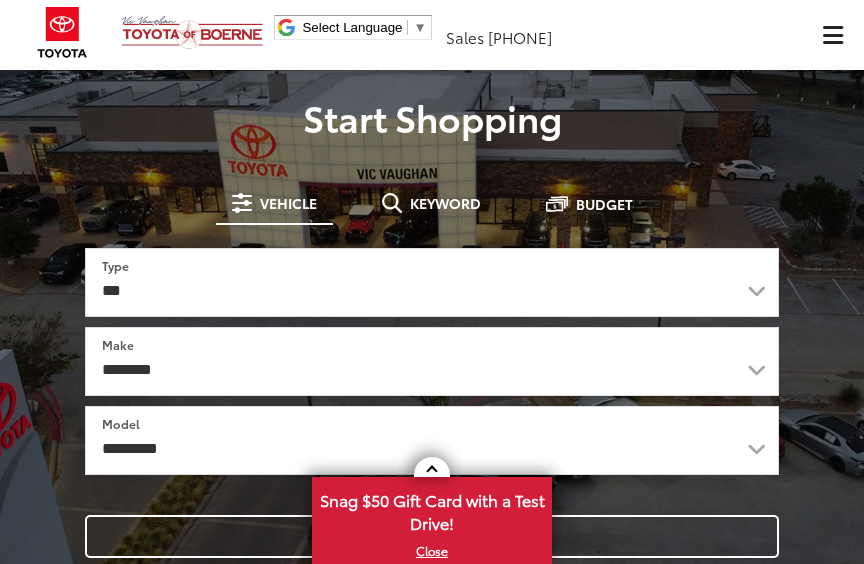 scroll, scrollTop: 0, scrollLeft: 0, axis: both 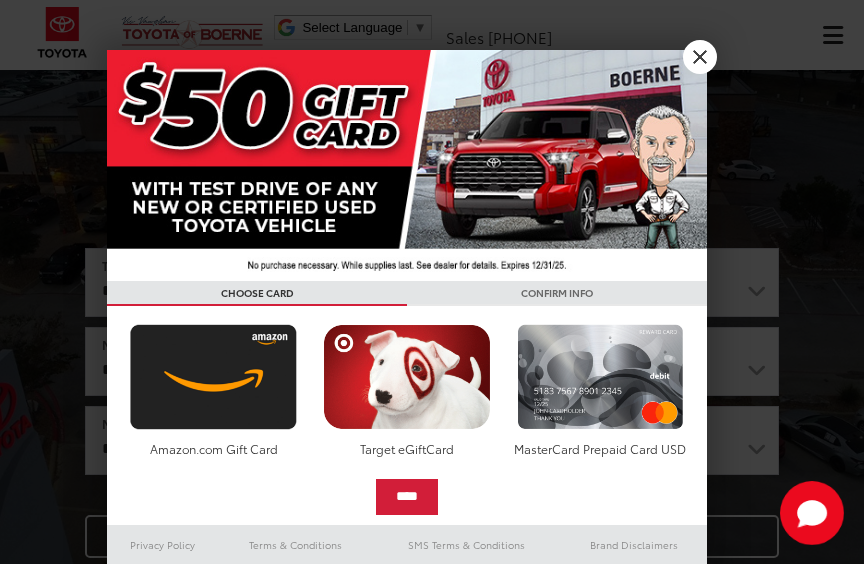 click on "X" at bounding box center (700, 57) 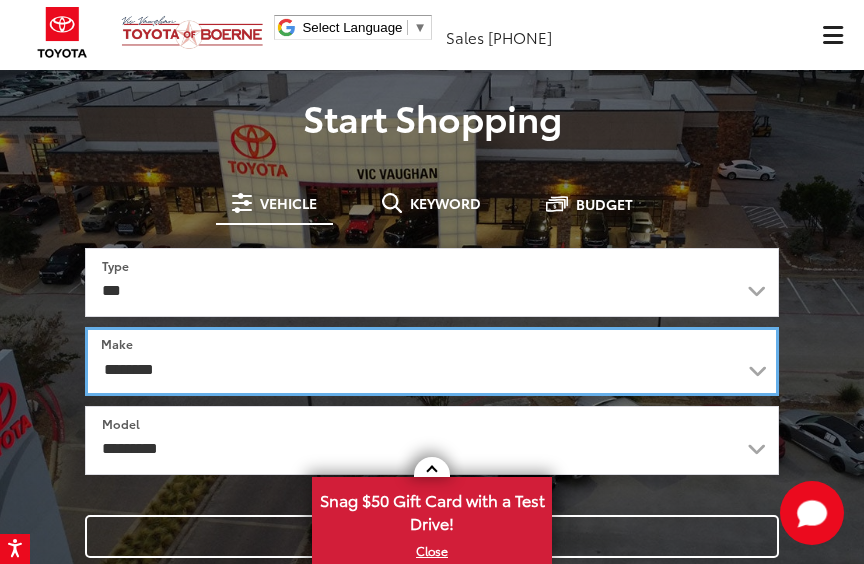 click on "**********" at bounding box center (432, 361) 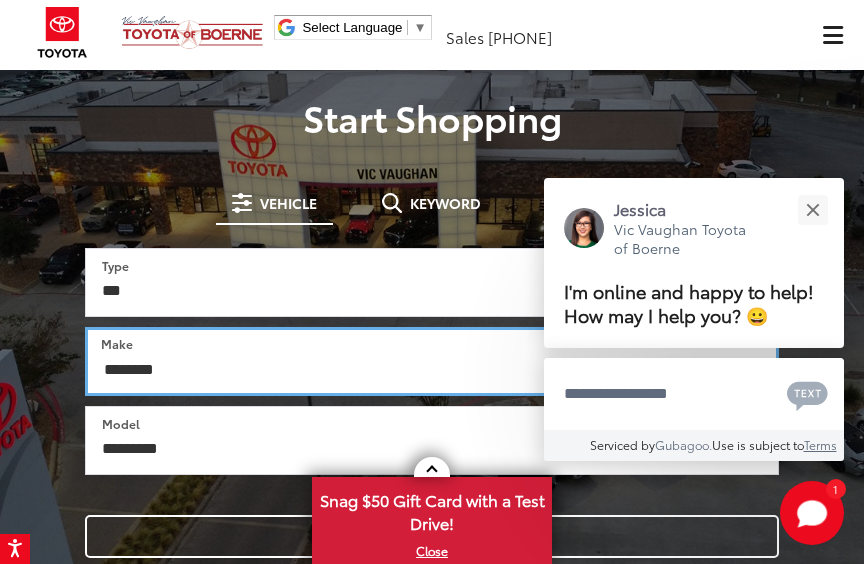 select on "******" 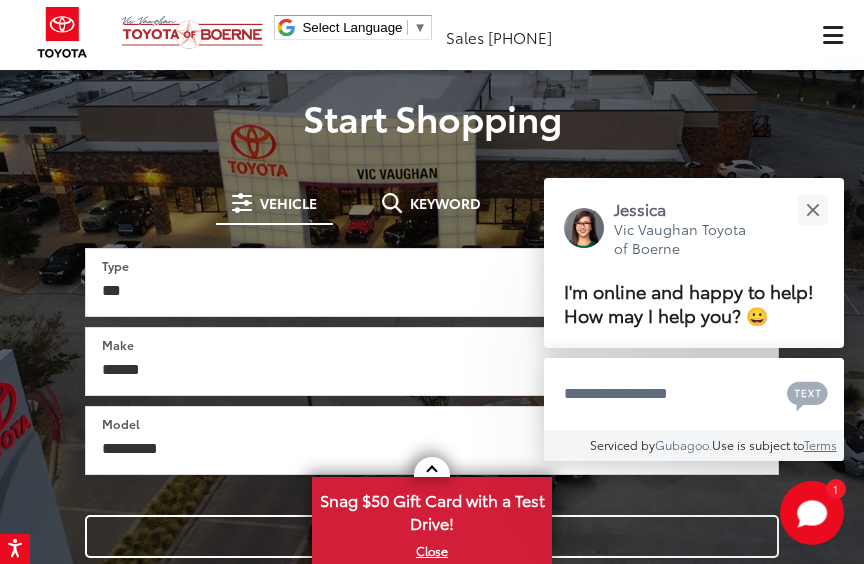 click at bounding box center [812, 209] 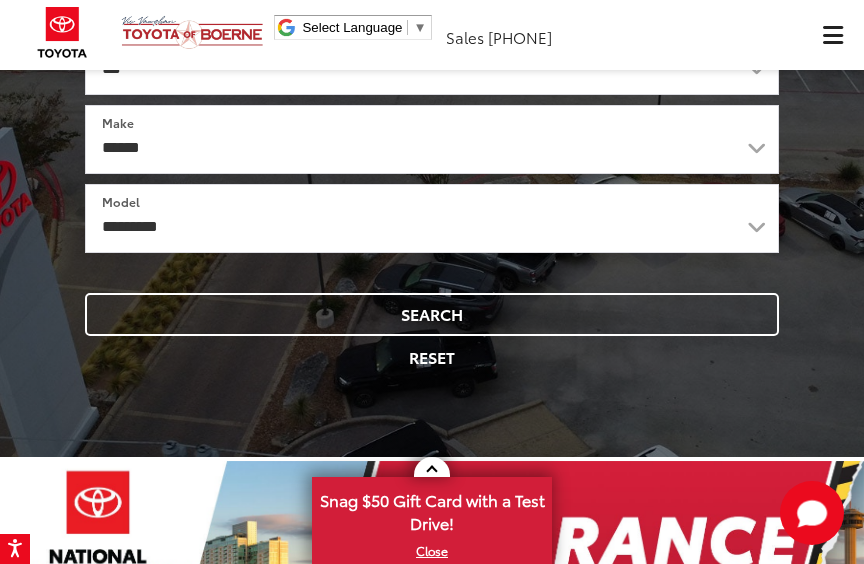 scroll, scrollTop: 227, scrollLeft: 0, axis: vertical 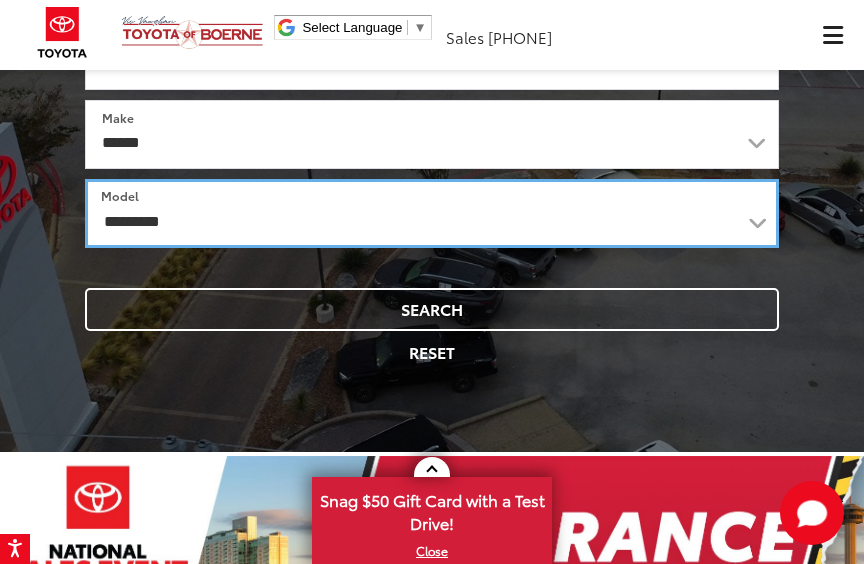 click on "**********" at bounding box center (432, 213) 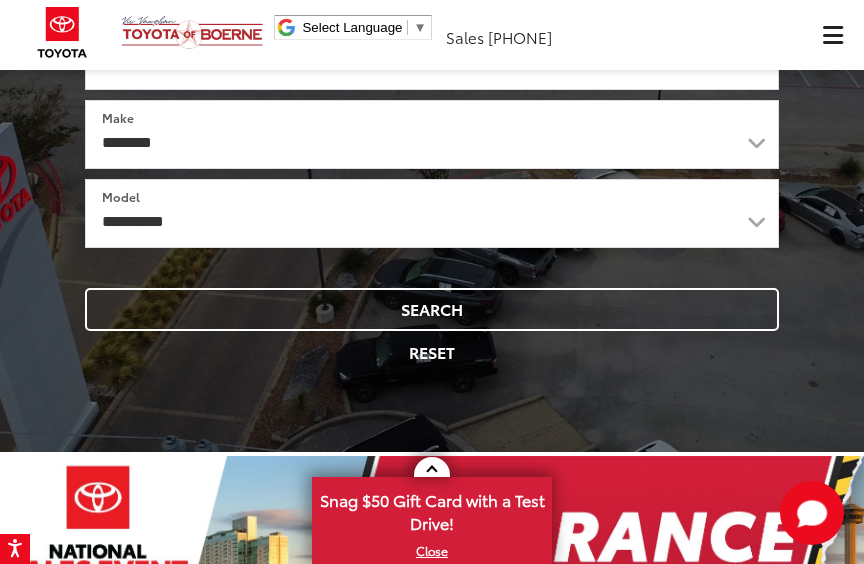 click on "Search" at bounding box center [432, 309] 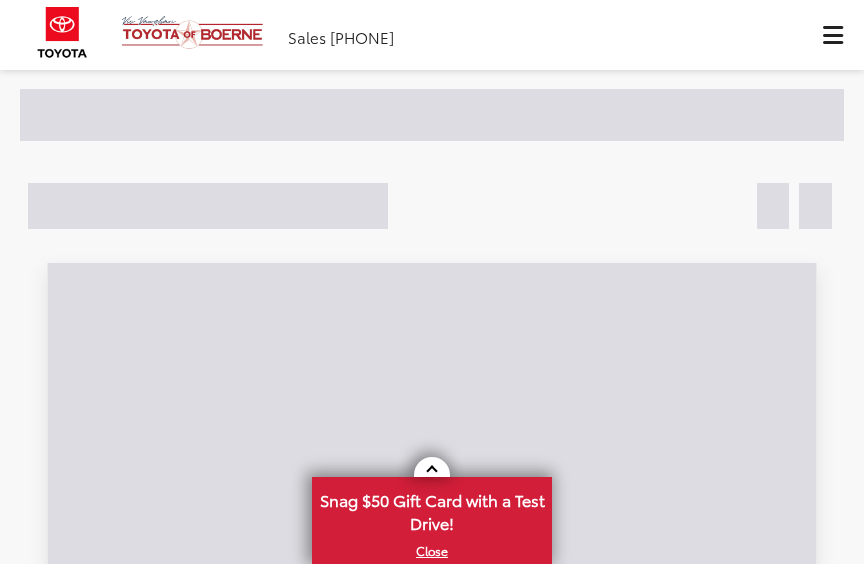 scroll, scrollTop: 0, scrollLeft: 0, axis: both 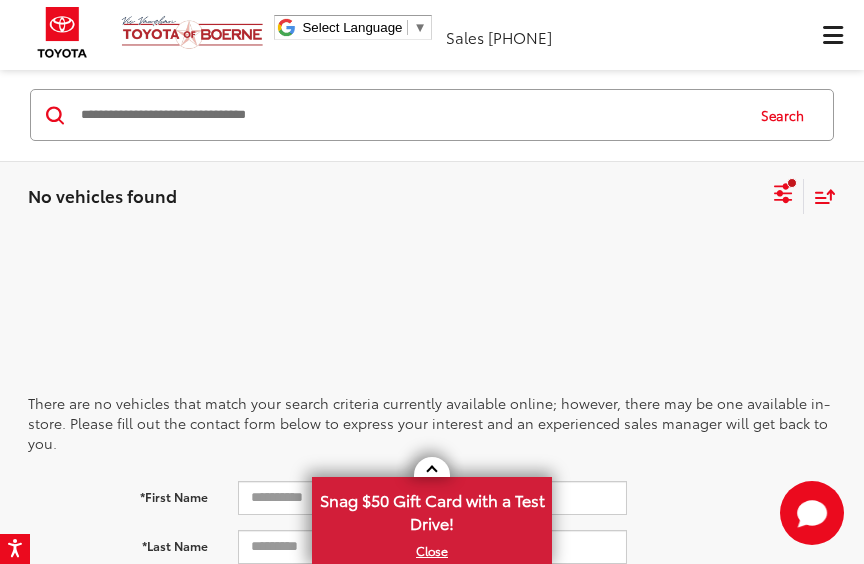 click 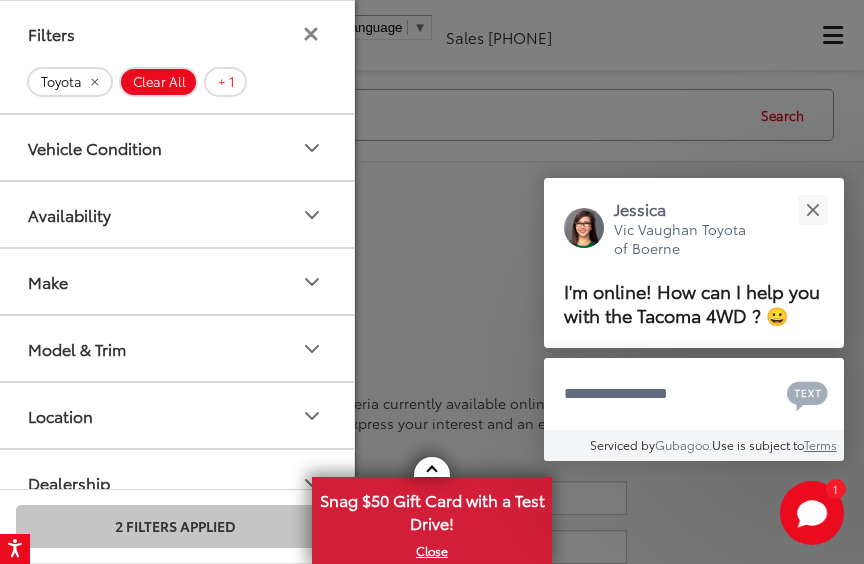 click at bounding box center [812, 209] 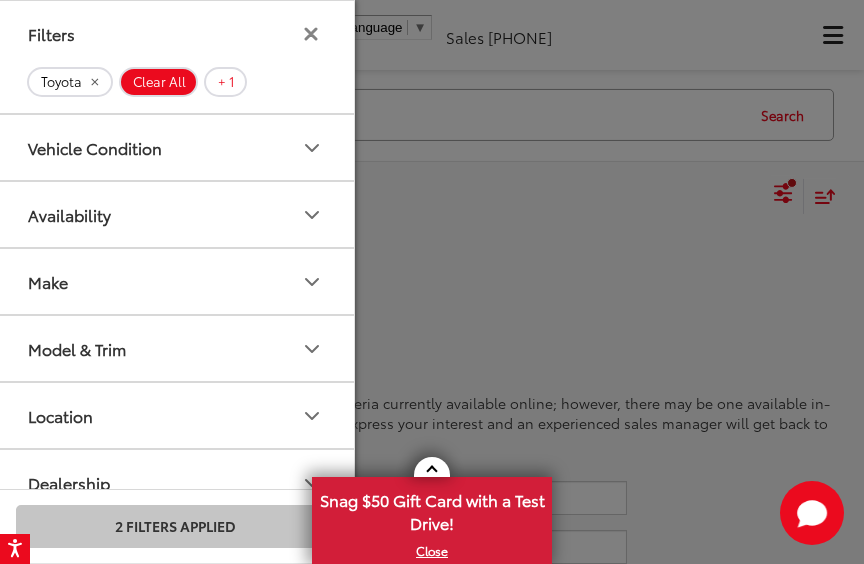 click 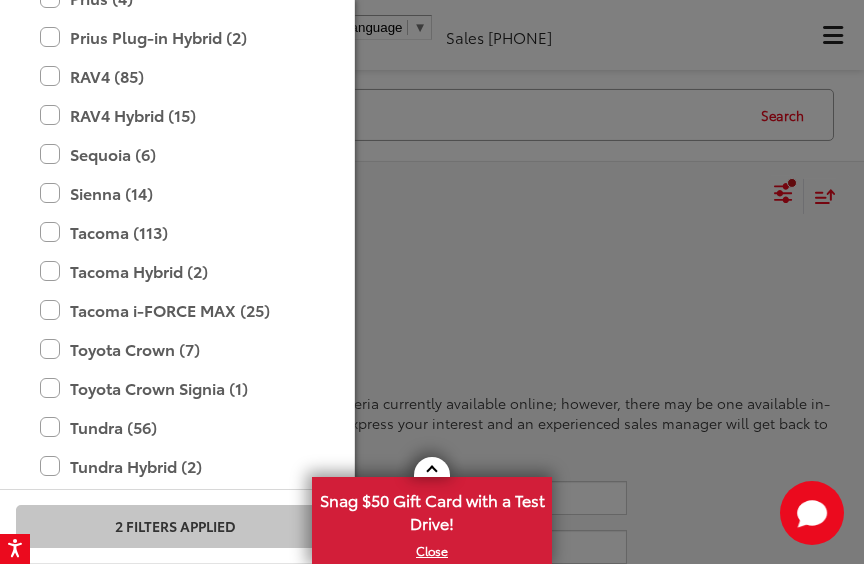 scroll, scrollTop: 1120, scrollLeft: 0, axis: vertical 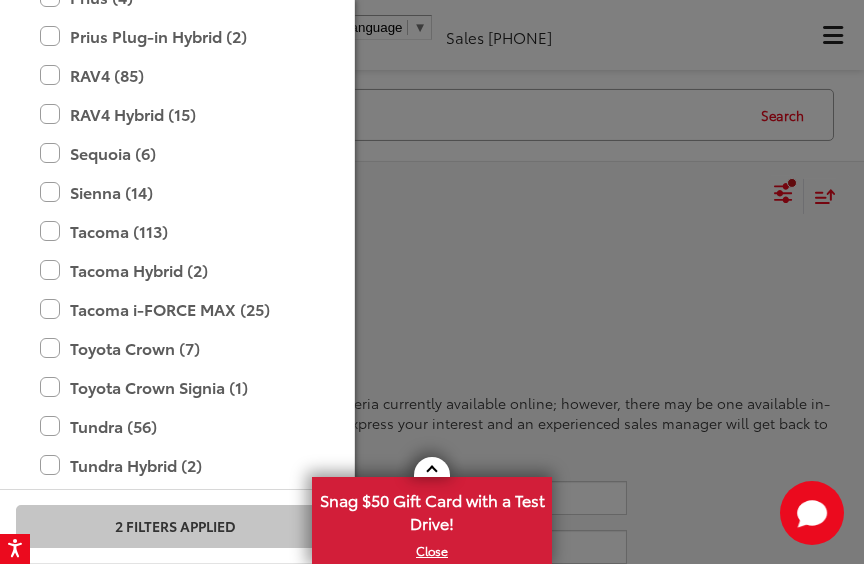 click on "Tacoma (113)" at bounding box center [175, 231] 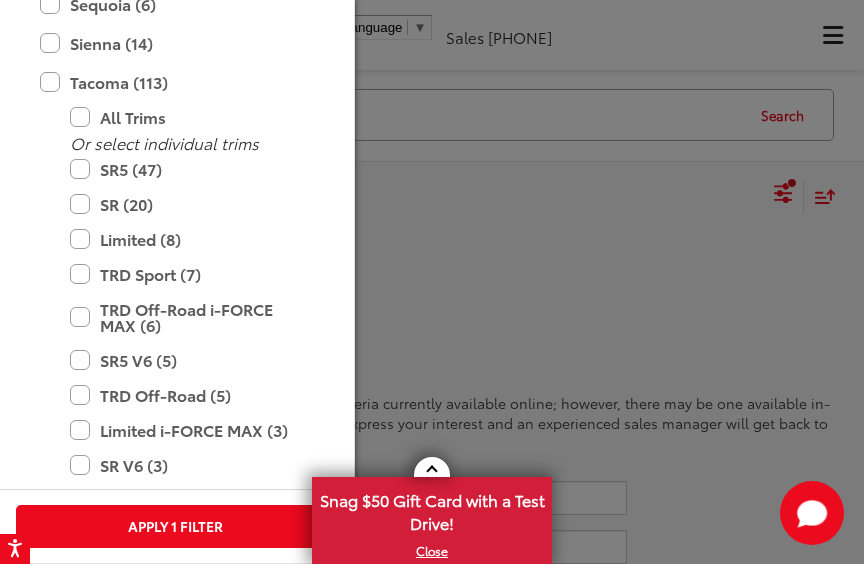 scroll, scrollTop: 1356, scrollLeft: 0, axis: vertical 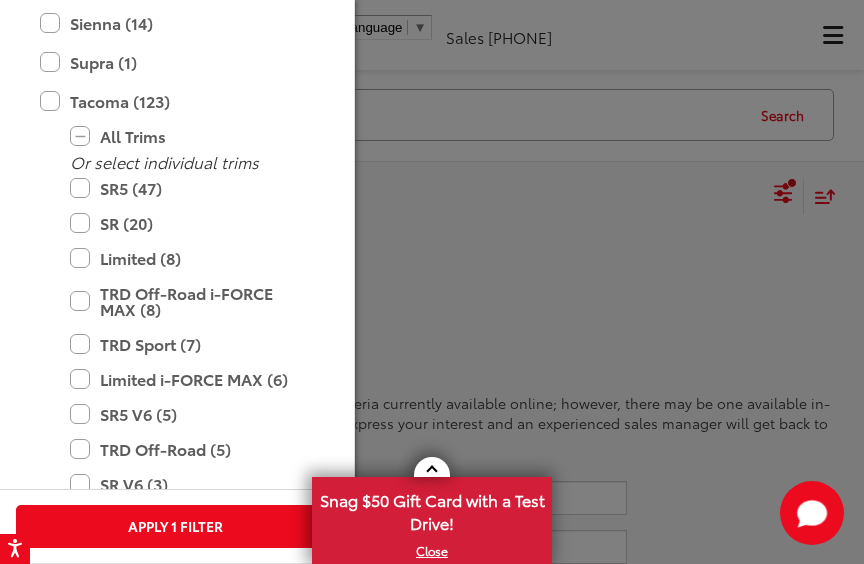 click on "Limited i-FORCE MAX (6)" at bounding box center [190, 379] 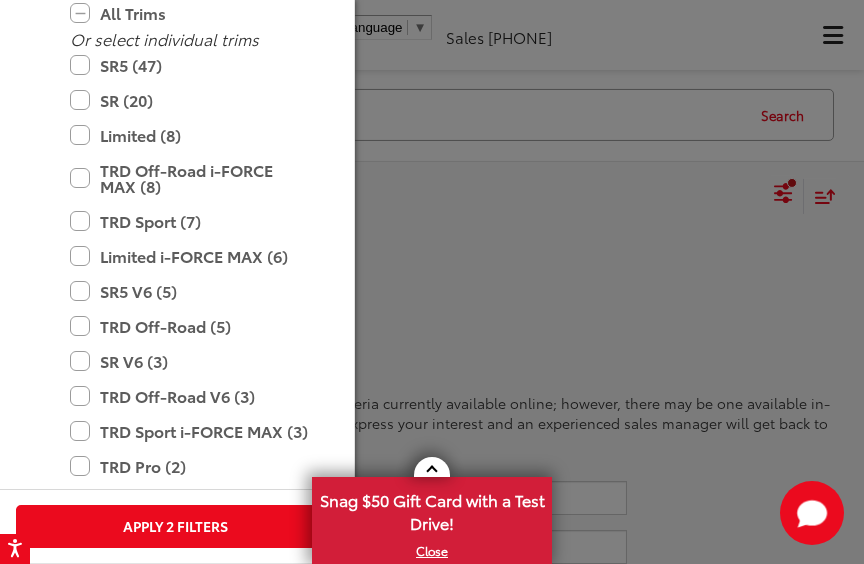 scroll, scrollTop: 1481, scrollLeft: 0, axis: vertical 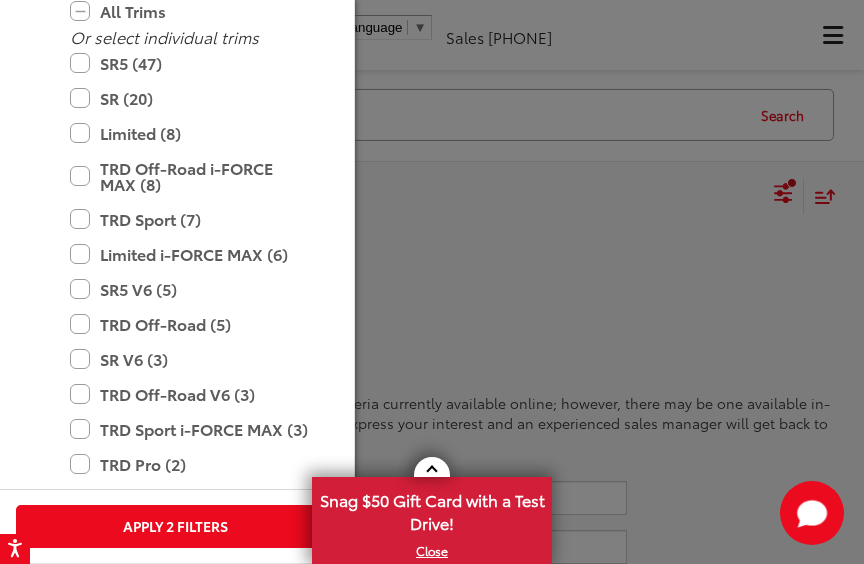 click on "TRD Off-Road (5)" at bounding box center [190, 324] 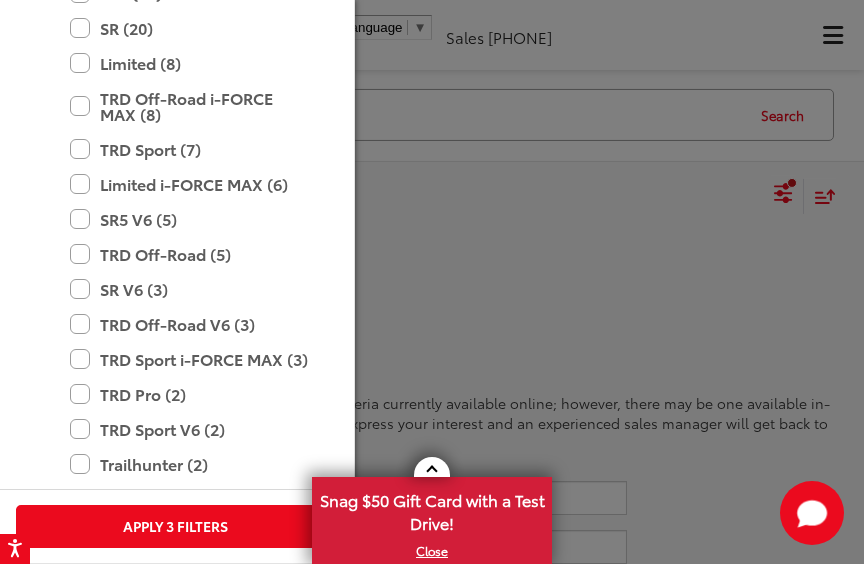 scroll, scrollTop: 1560, scrollLeft: 0, axis: vertical 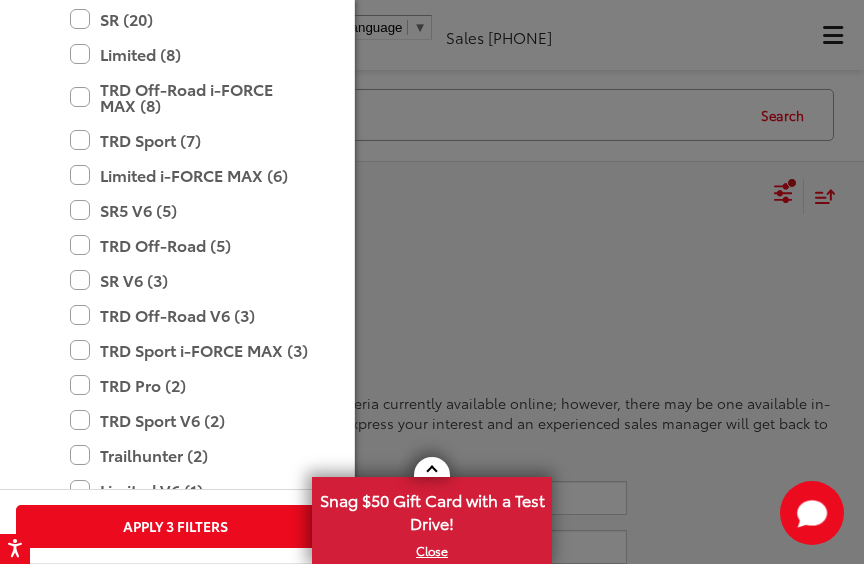 click on "TRD Off-Road V6 (3)" at bounding box center (190, 315) 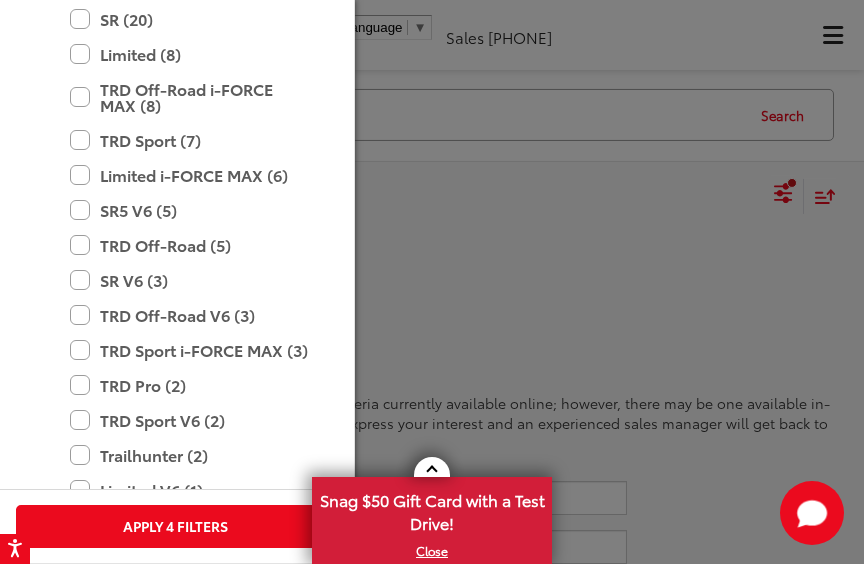 click on "TRD Sport i-FORCE MAX (3)" at bounding box center [190, 350] 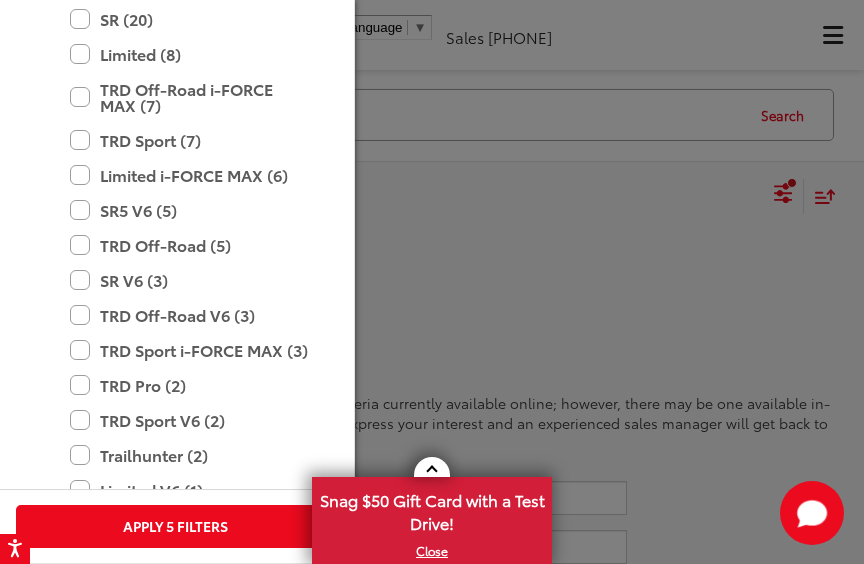 click on "TRD Pro (2)" at bounding box center [190, 385] 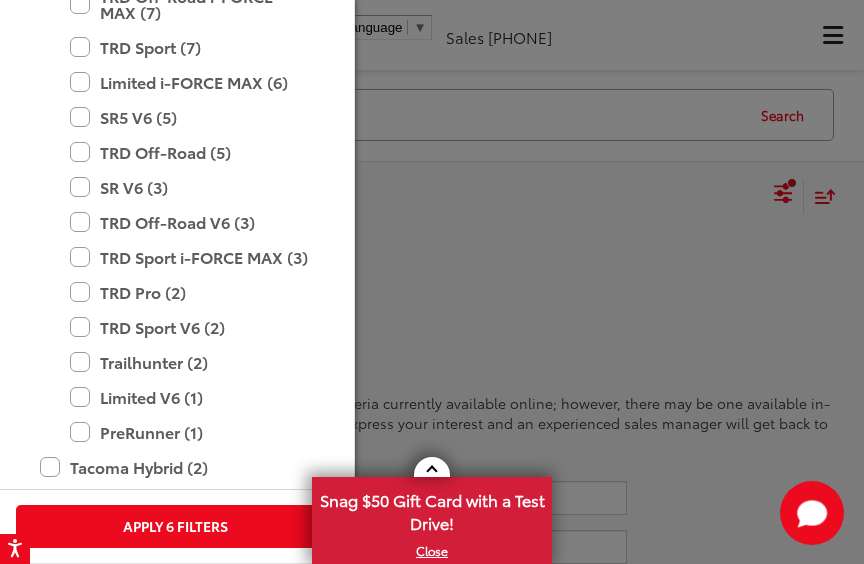 scroll, scrollTop: 1655, scrollLeft: 0, axis: vertical 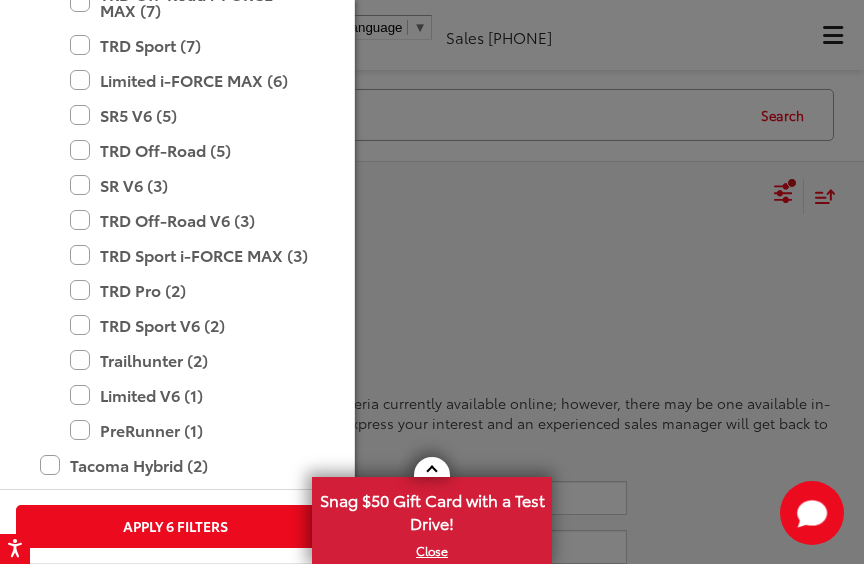 click on "TRD Sport V6 (2)" at bounding box center [190, 325] 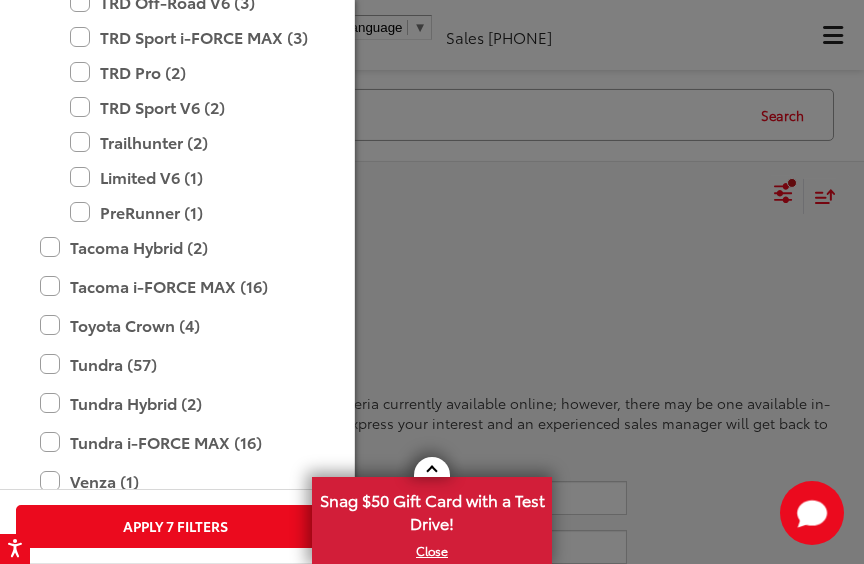 scroll, scrollTop: 1878, scrollLeft: 0, axis: vertical 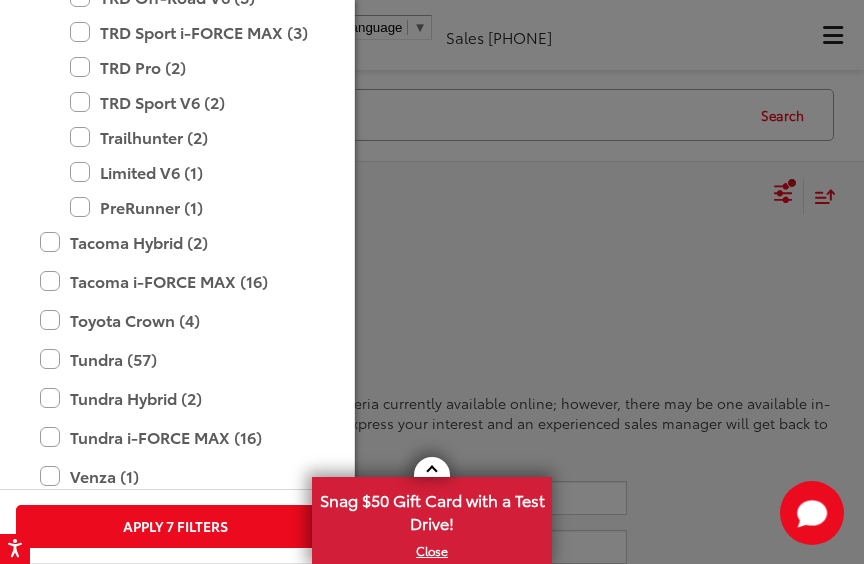 click on "Tacoma Hybrid (2)" at bounding box center [175, 242] 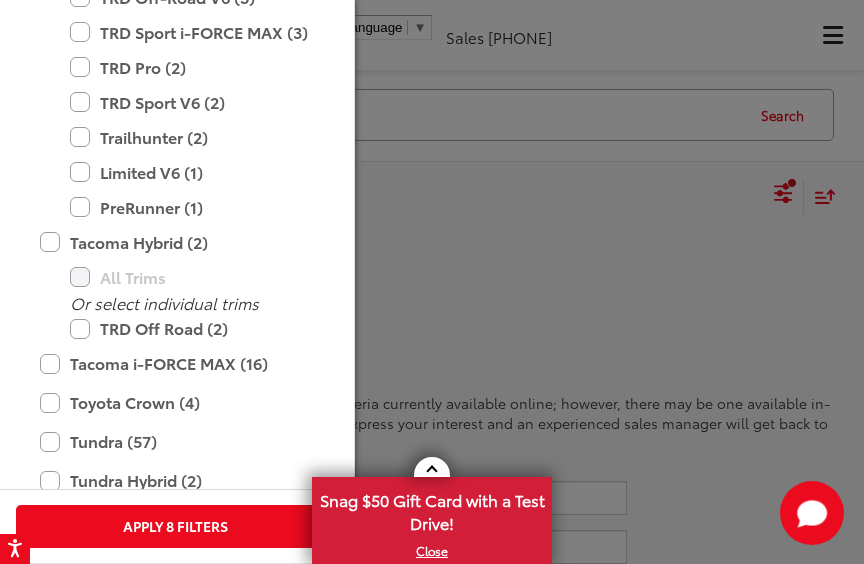 click on "TRD Off Road (2)" at bounding box center (190, 328) 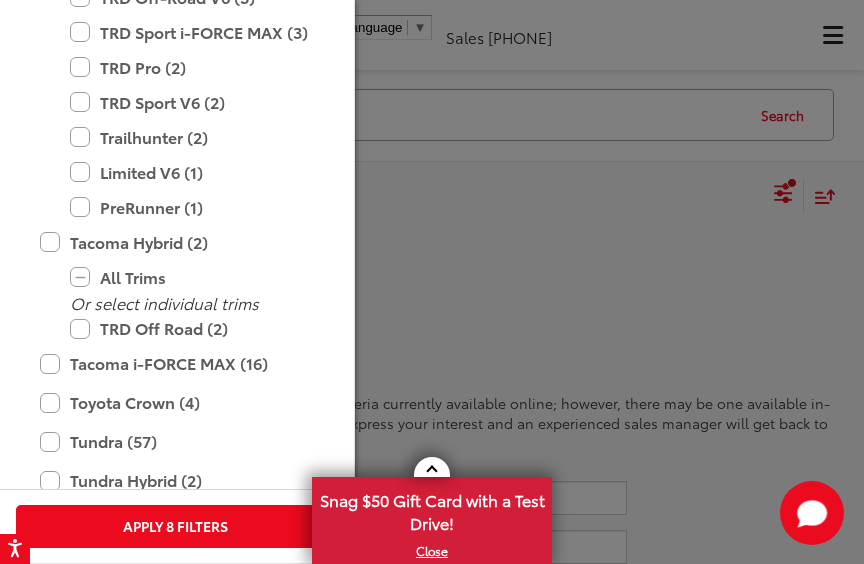 click on "Tacoma i-FORCE MAX (16)" at bounding box center [175, 363] 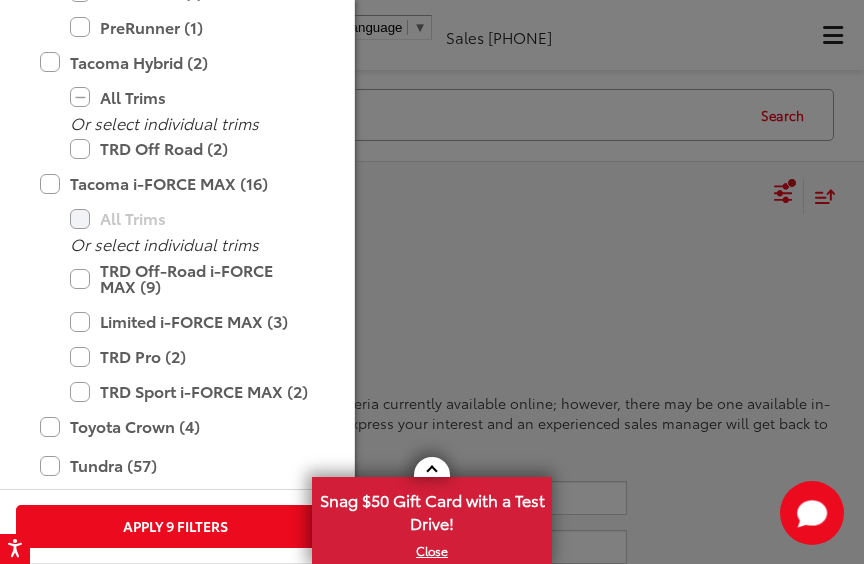 scroll, scrollTop: 2066, scrollLeft: 0, axis: vertical 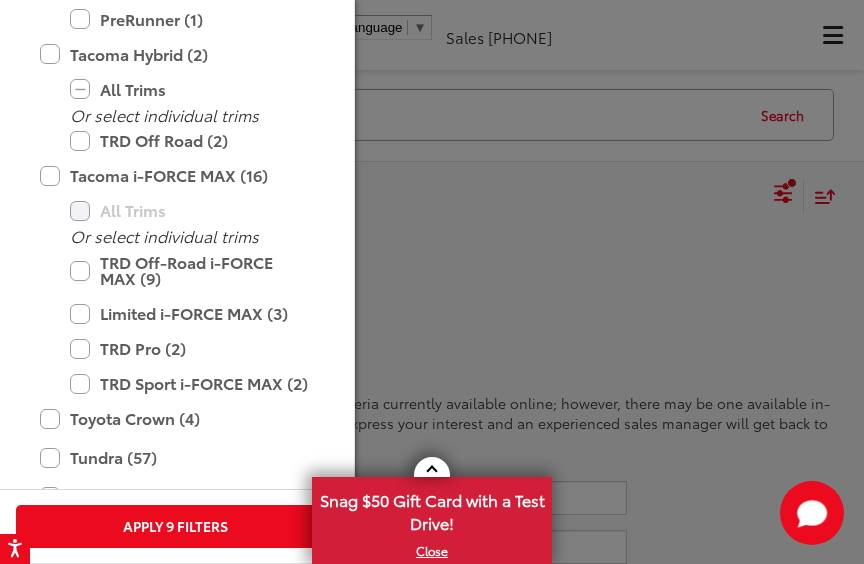 click on "TRD Off-Road i-FORCE MAX (9)" at bounding box center (190, 270) 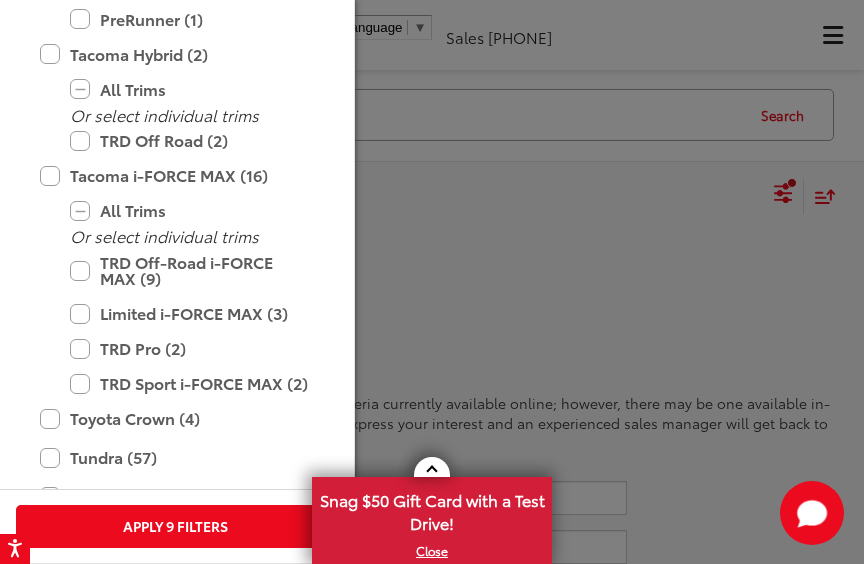 click on "TRD Pro (2)" at bounding box center [190, 348] 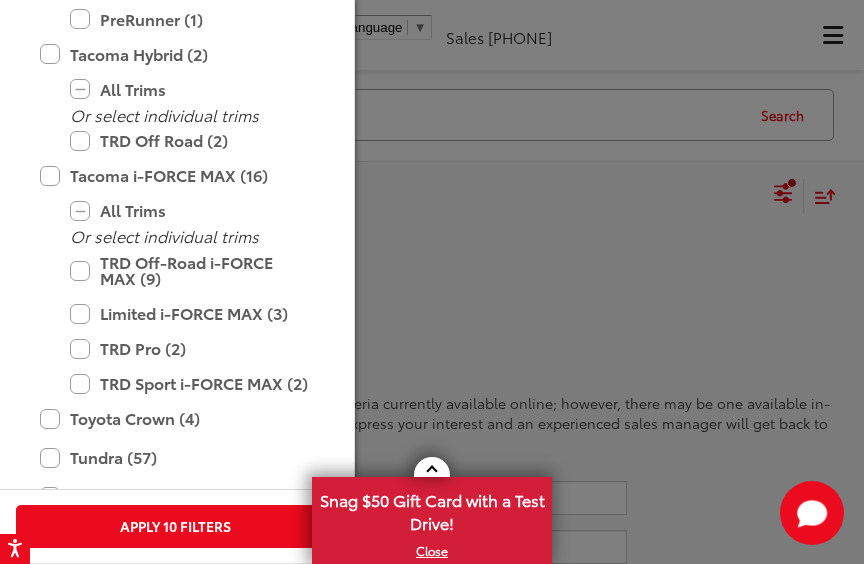 click on "TRD Sport i-FORCE MAX (2)" at bounding box center (190, 383) 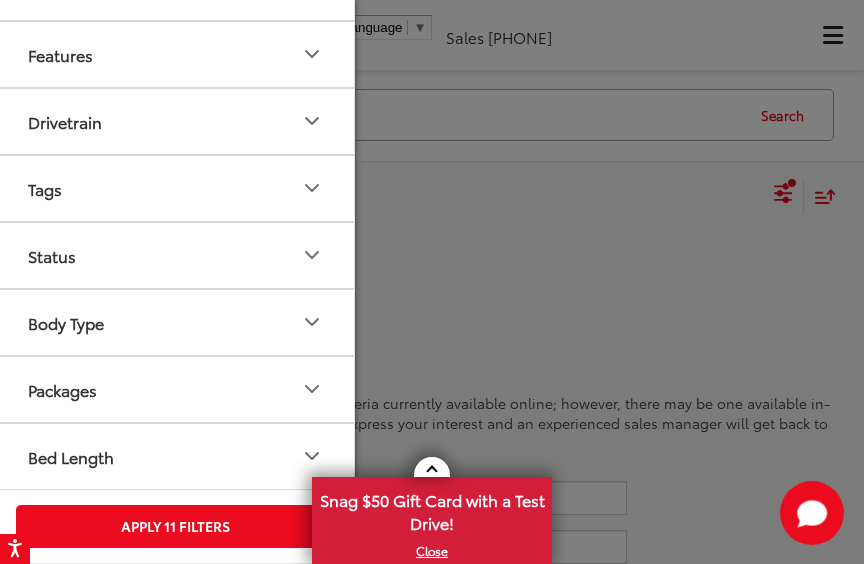 scroll, scrollTop: 2218, scrollLeft: 0, axis: vertical 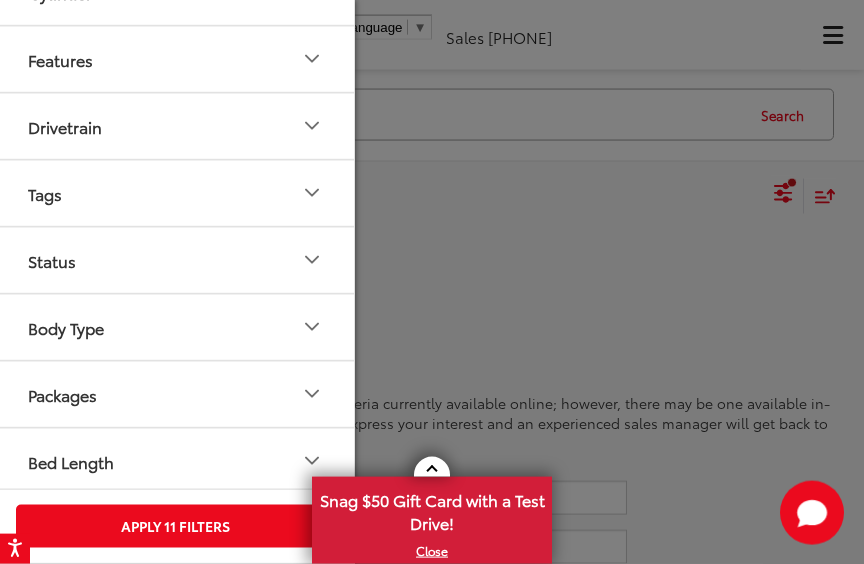 click on "Apply 11 Filters" at bounding box center (175, 526) 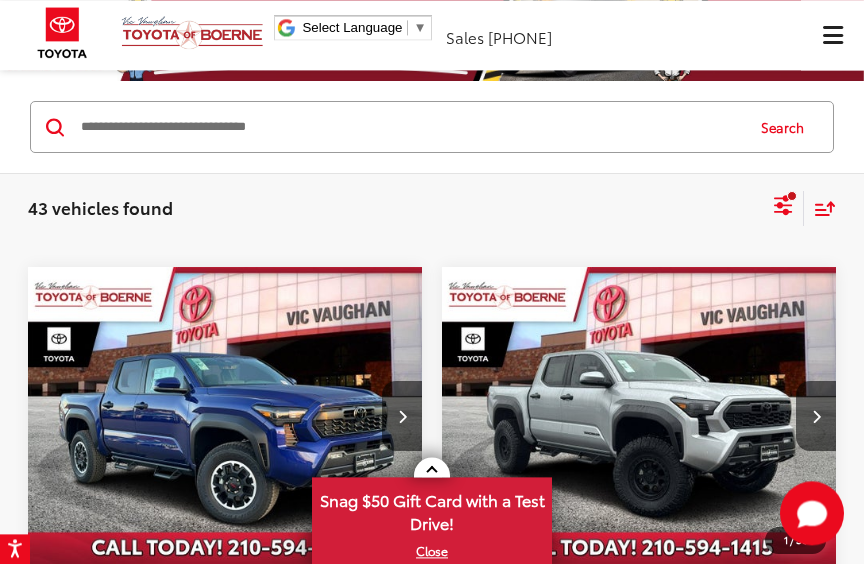 scroll, scrollTop: 120, scrollLeft: 0, axis: vertical 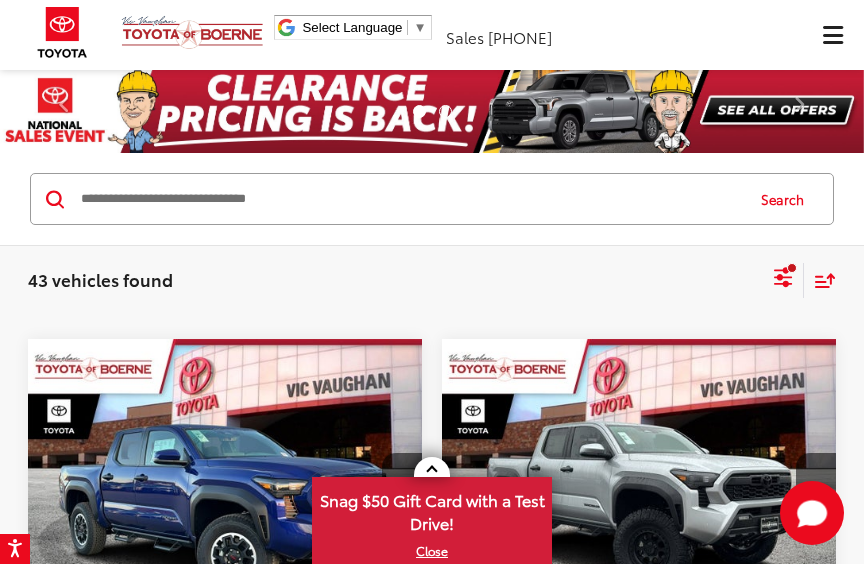 click 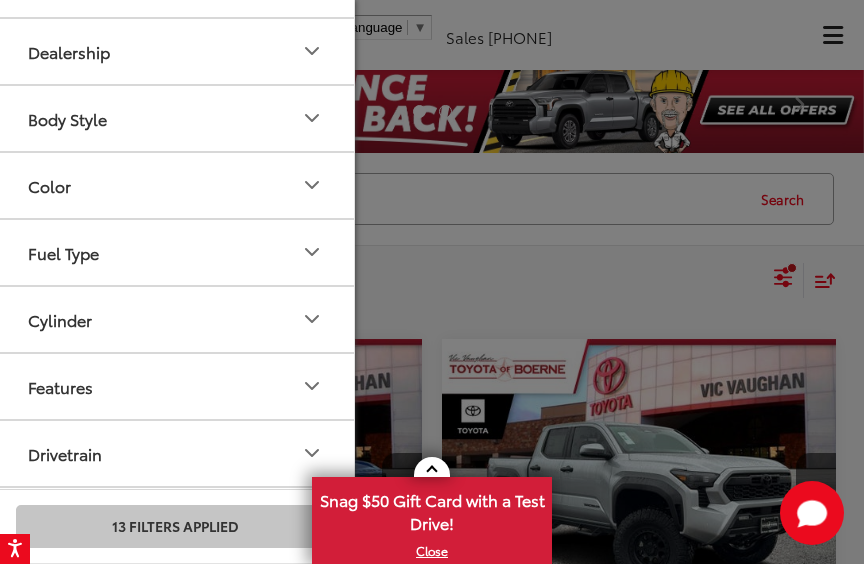 scroll, scrollTop: 1890, scrollLeft: 0, axis: vertical 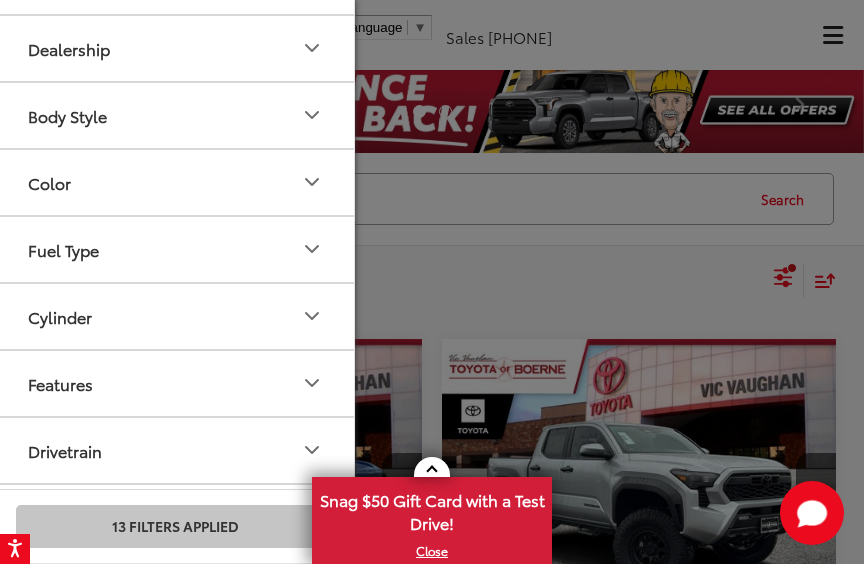 click on "Color" at bounding box center [49, 182] 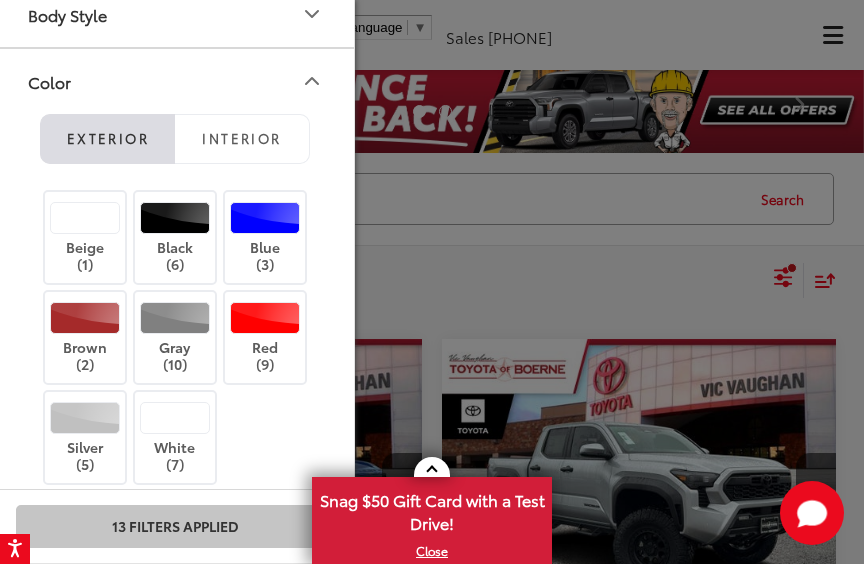 scroll, scrollTop: 1994, scrollLeft: 0, axis: vertical 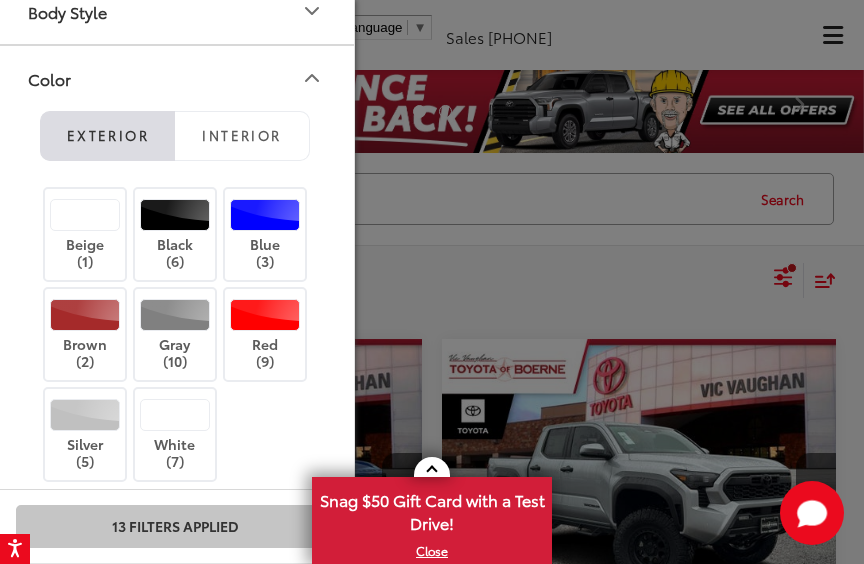 click at bounding box center (85, 315) 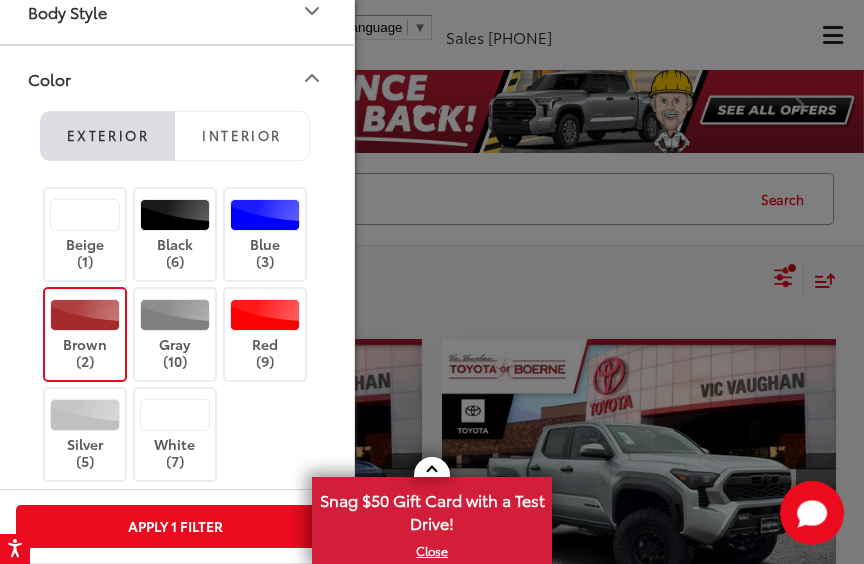 click on "Beige   (1)" at bounding box center [85, 234] 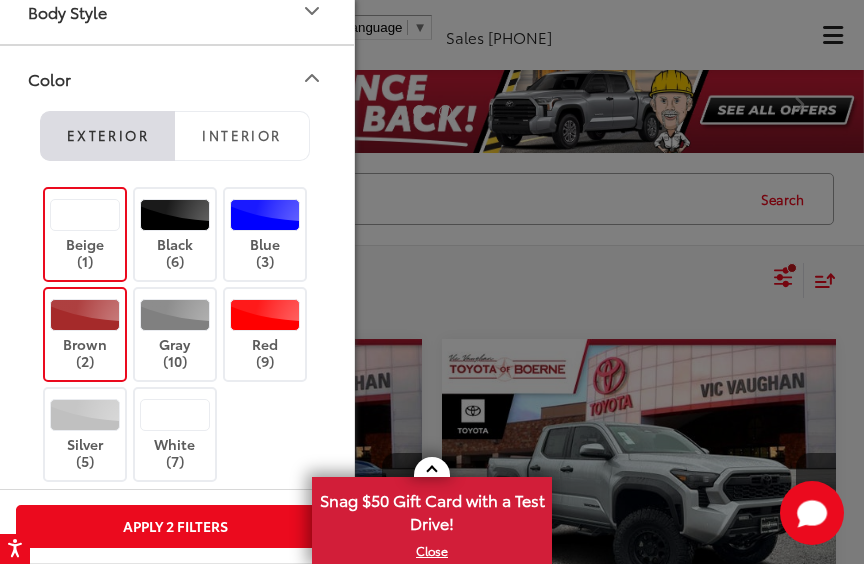 click on "Apply 2 Filters" at bounding box center [175, 526] 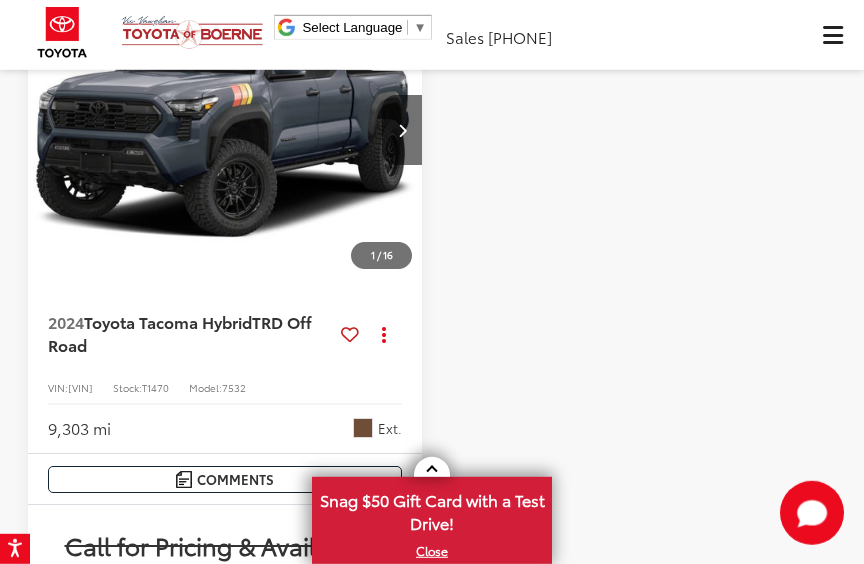 scroll, scrollTop: 1364, scrollLeft: 0, axis: vertical 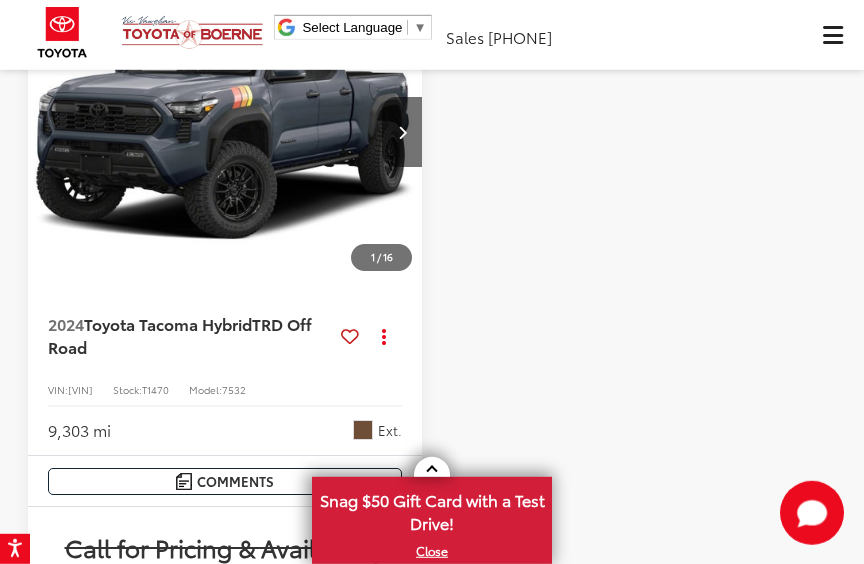 click at bounding box center [225, 133] 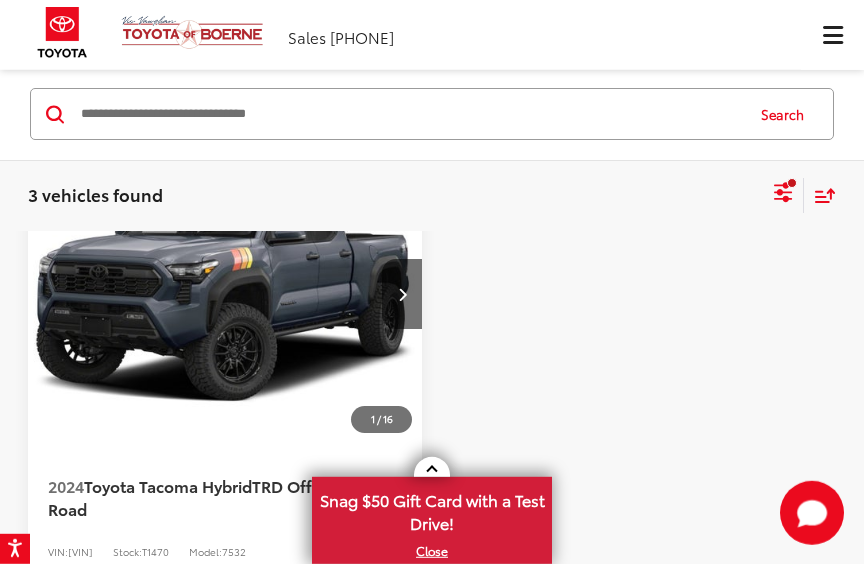scroll, scrollTop: 1365, scrollLeft: 0, axis: vertical 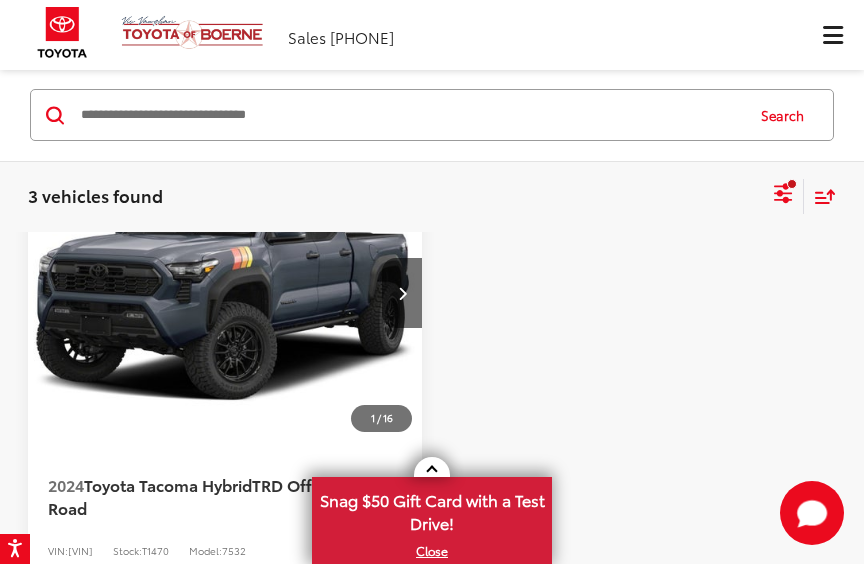 click 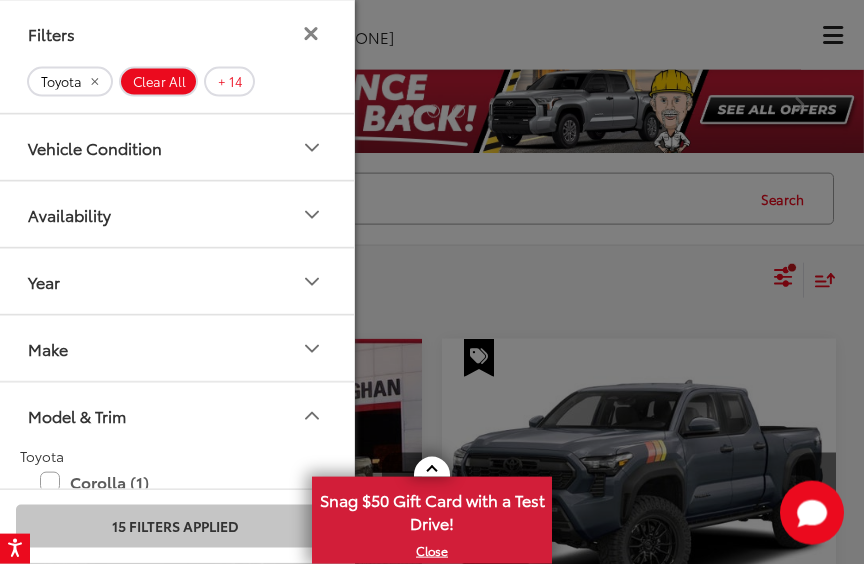 scroll, scrollTop: 0, scrollLeft: 0, axis: both 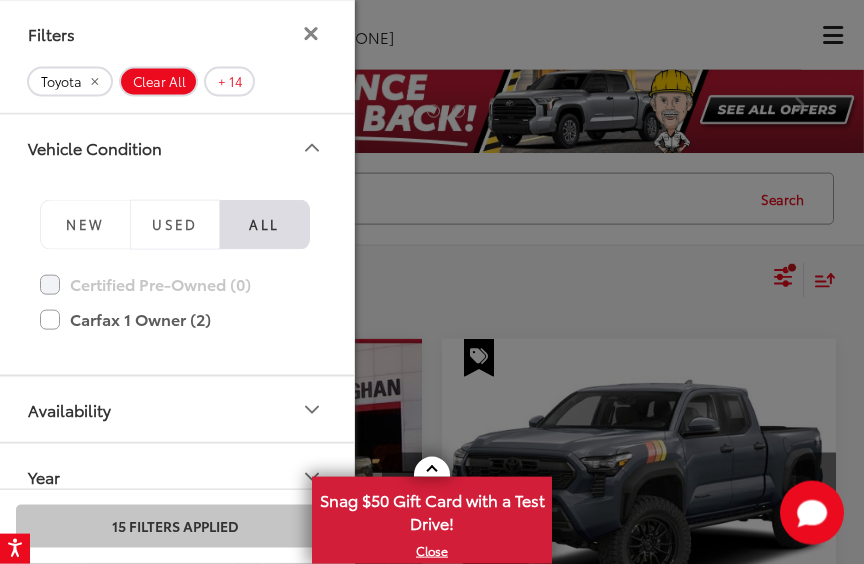 click on "NEW" at bounding box center [85, 224] 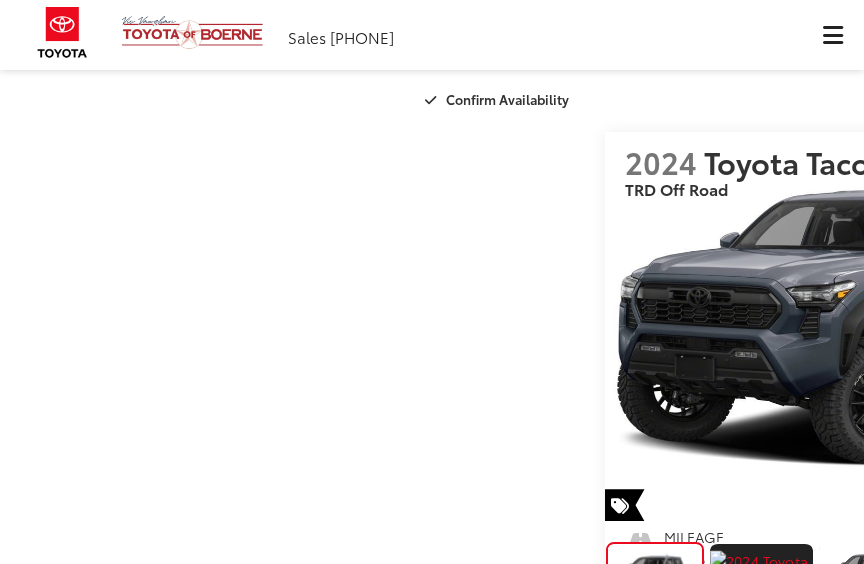 scroll, scrollTop: 0, scrollLeft: 0, axis: both 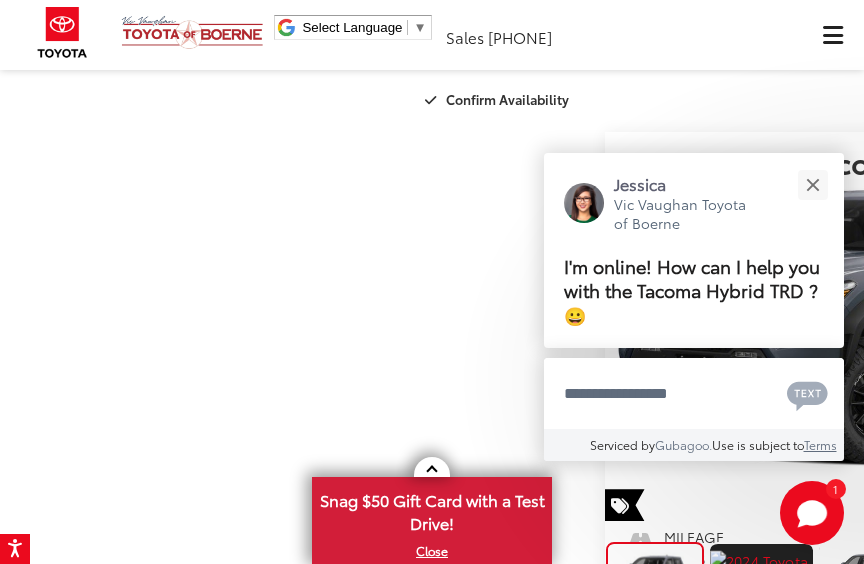click at bounding box center (812, 184) 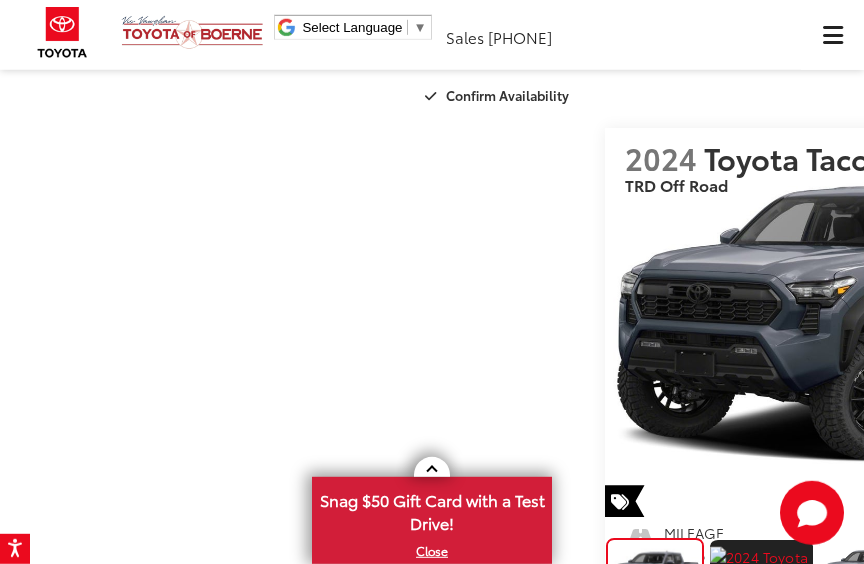 scroll, scrollTop: 0, scrollLeft: 0, axis: both 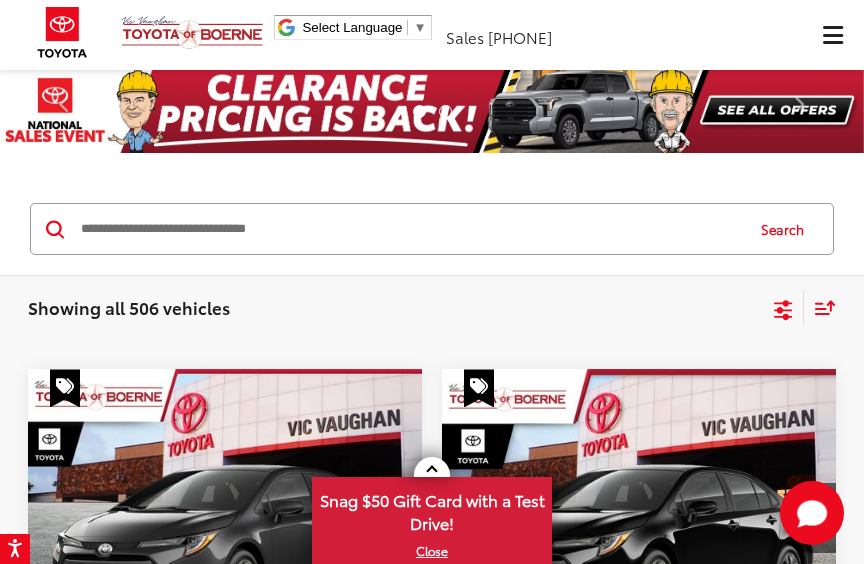 click 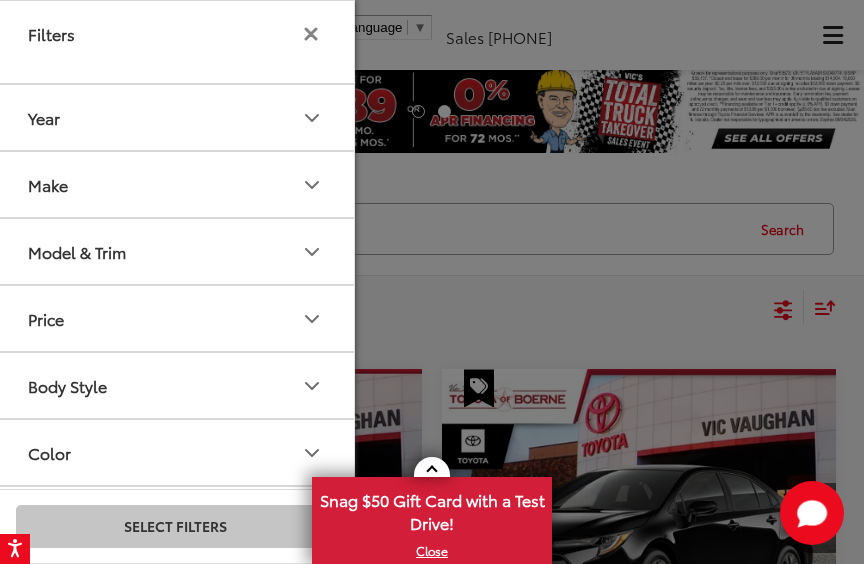 click on "Model & Trim" at bounding box center (77, 251) 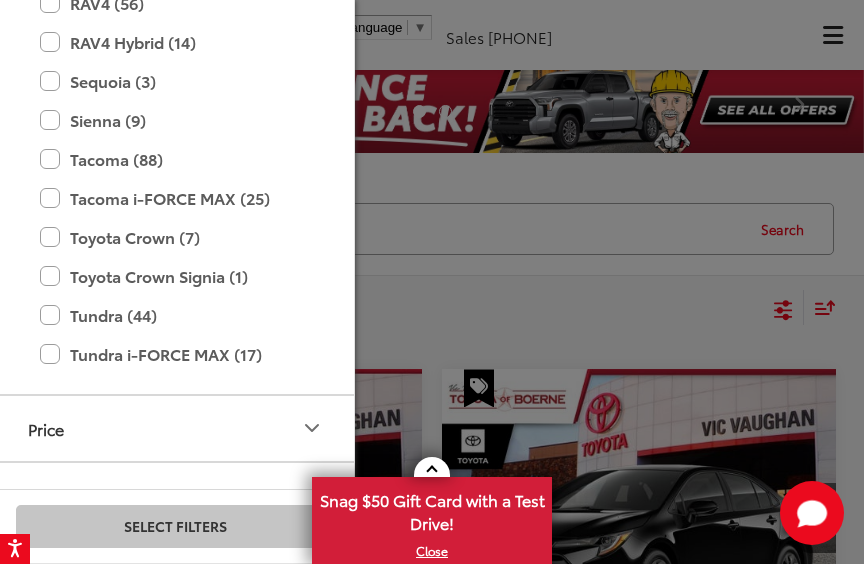 scroll, scrollTop: 981, scrollLeft: 0, axis: vertical 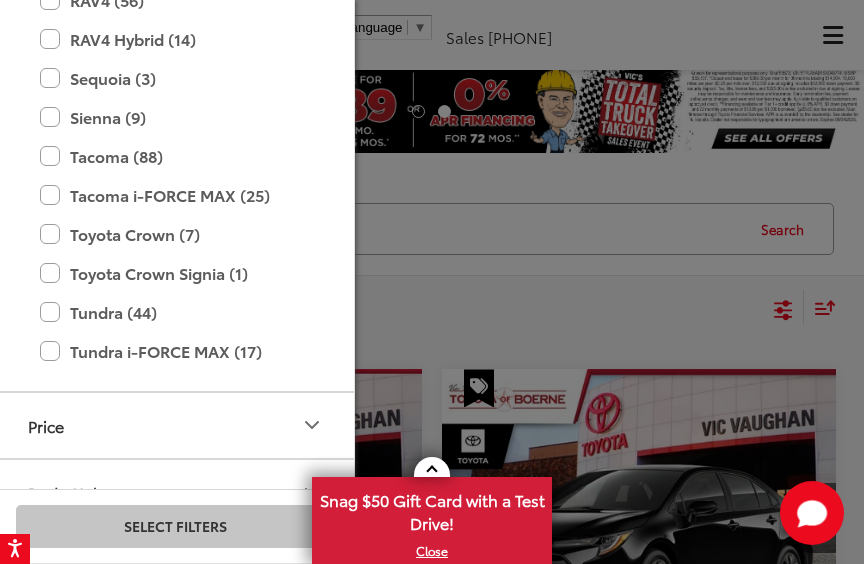 click on "Tacoma (88)" at bounding box center [175, 156] 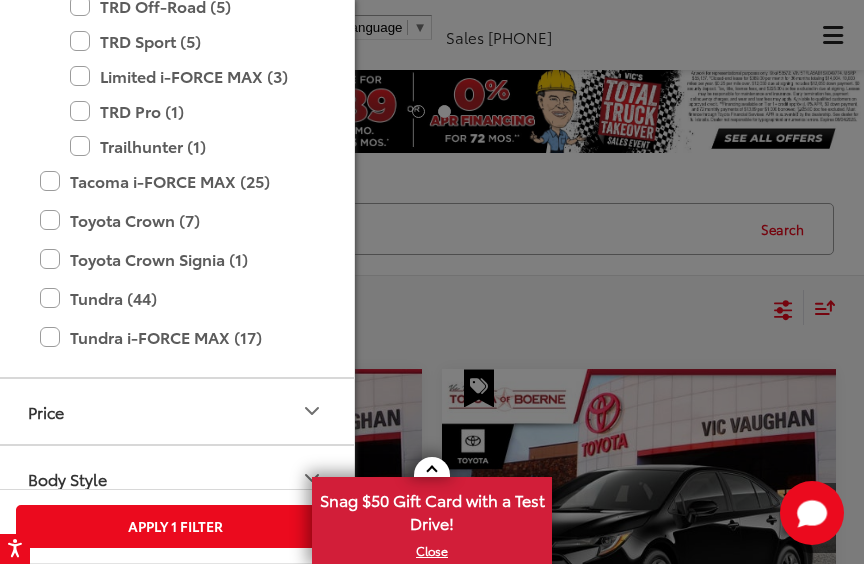 scroll, scrollTop: 1387, scrollLeft: 0, axis: vertical 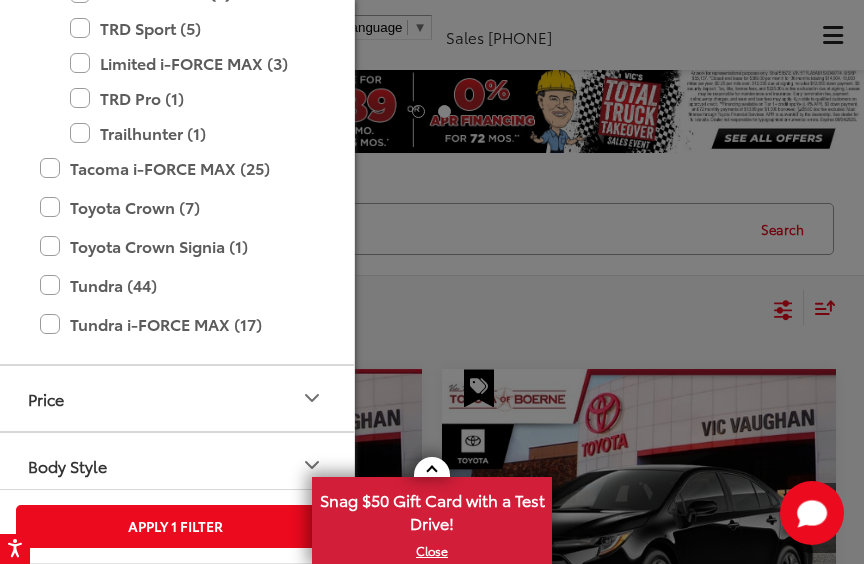 click on "Tacoma i-FORCE MAX (25)" at bounding box center (175, 168) 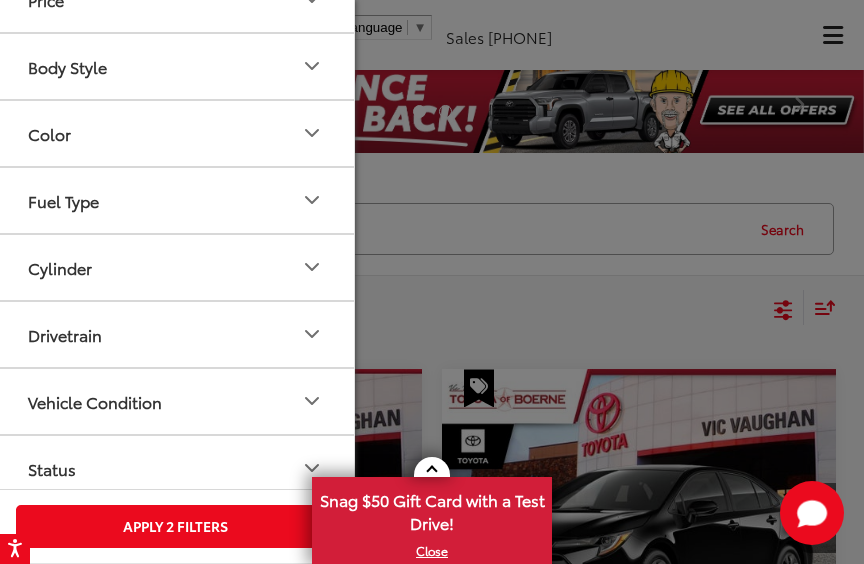 scroll, scrollTop: 1399, scrollLeft: 0, axis: vertical 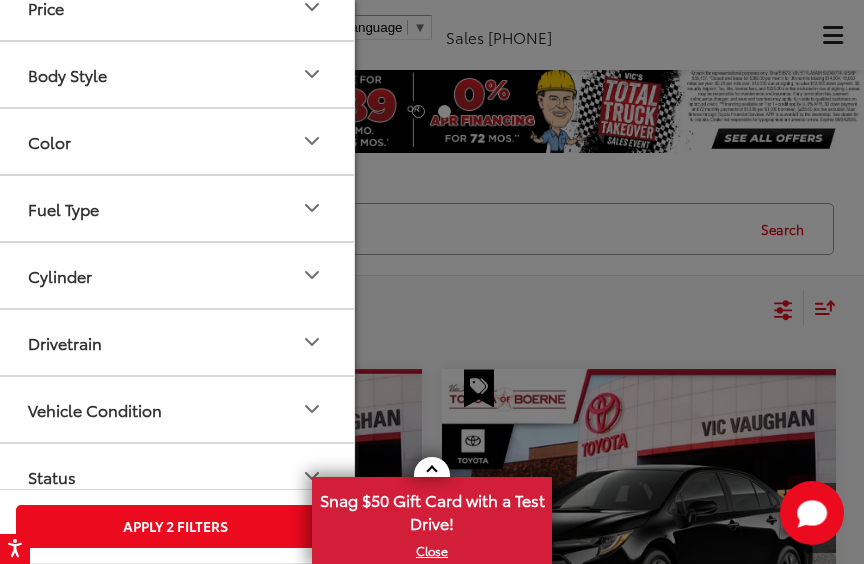 click on "Color" at bounding box center (176, 141) 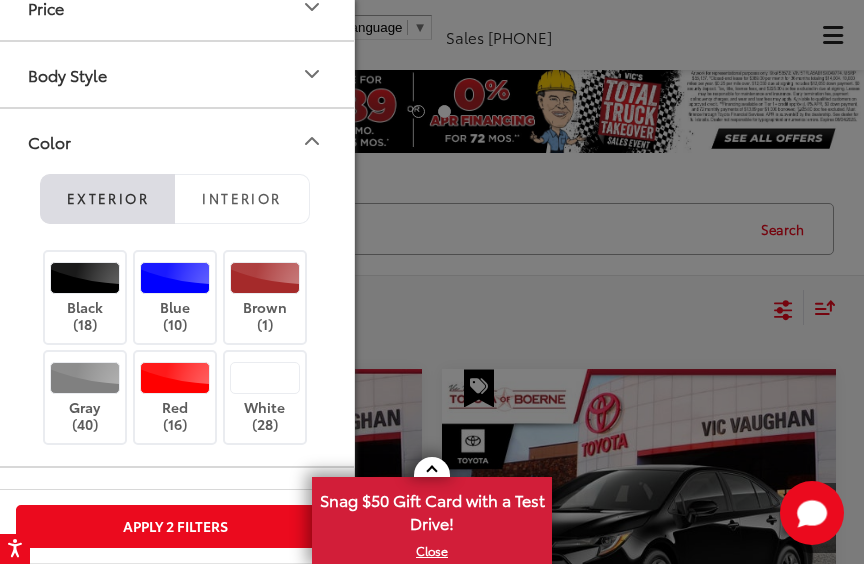 click on "Interior" at bounding box center [241, 198] 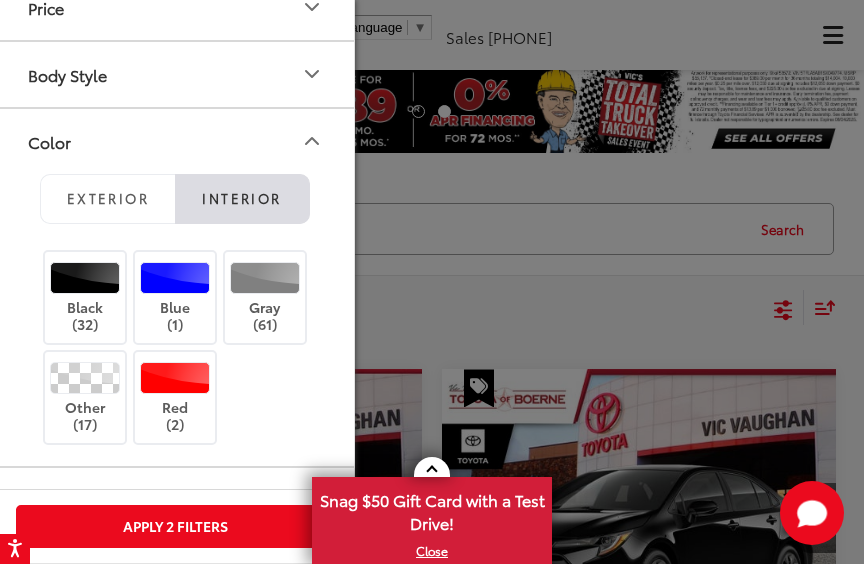 click on "Black   (32)" at bounding box center [85, 297] 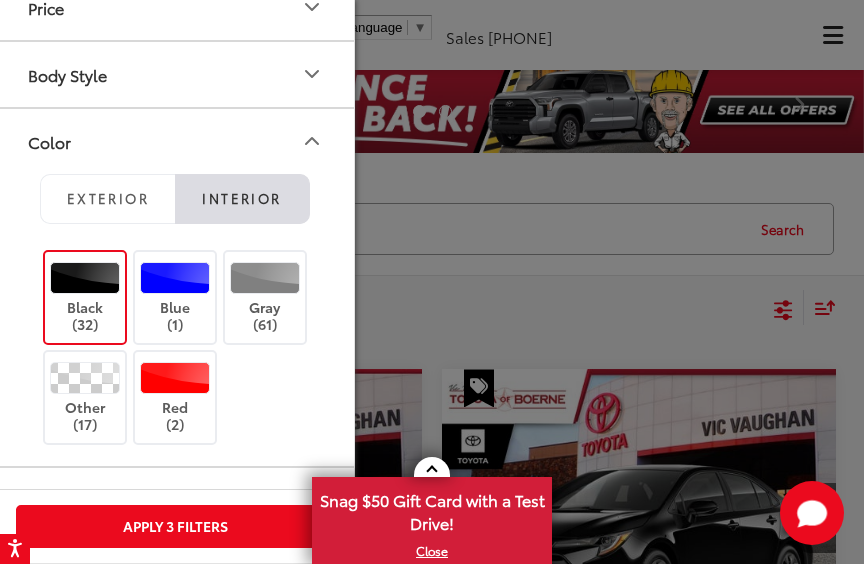 click at bounding box center [85, 378] 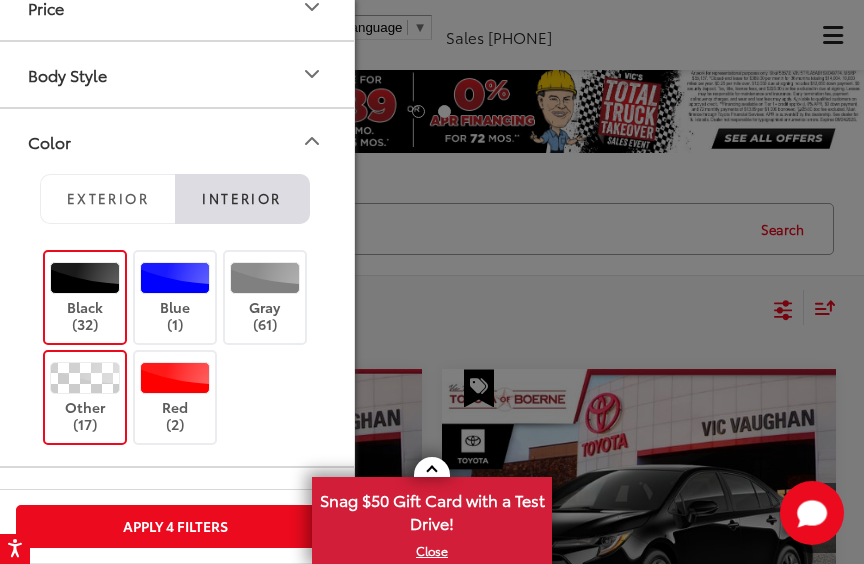 click on "Apply 4 Filters" at bounding box center [175, 526] 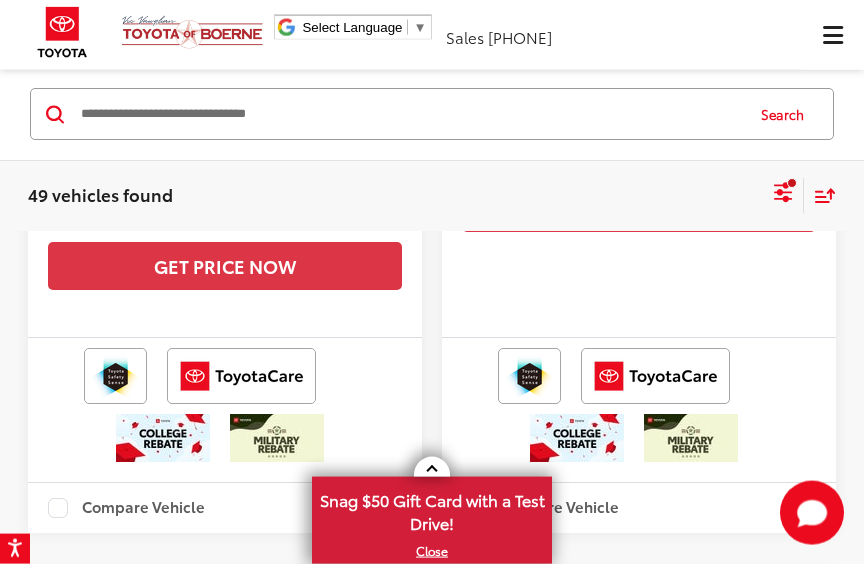 scroll, scrollTop: 3691, scrollLeft: 0, axis: vertical 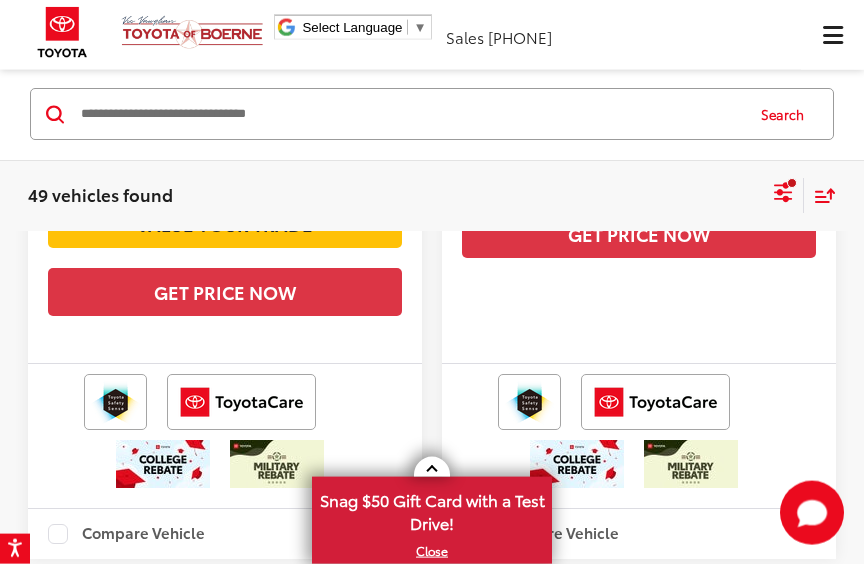 click 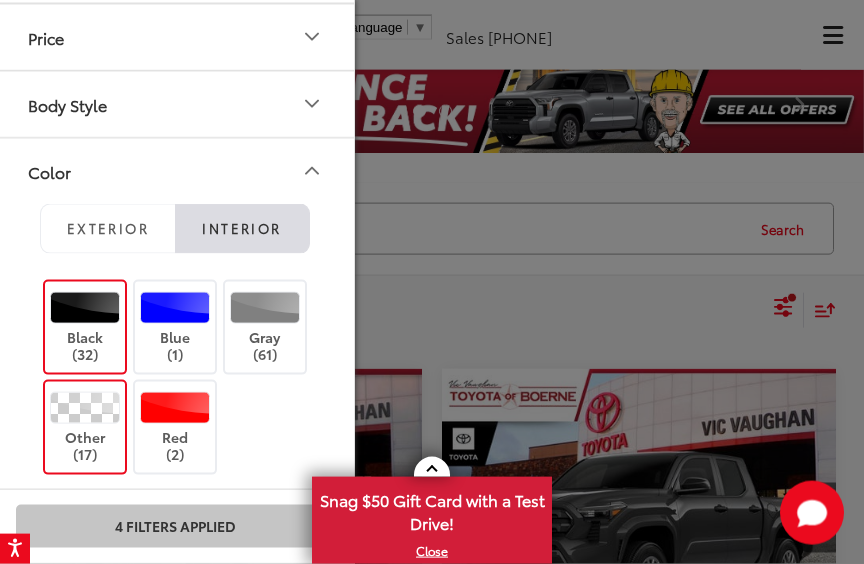 scroll, scrollTop: 47, scrollLeft: 0, axis: vertical 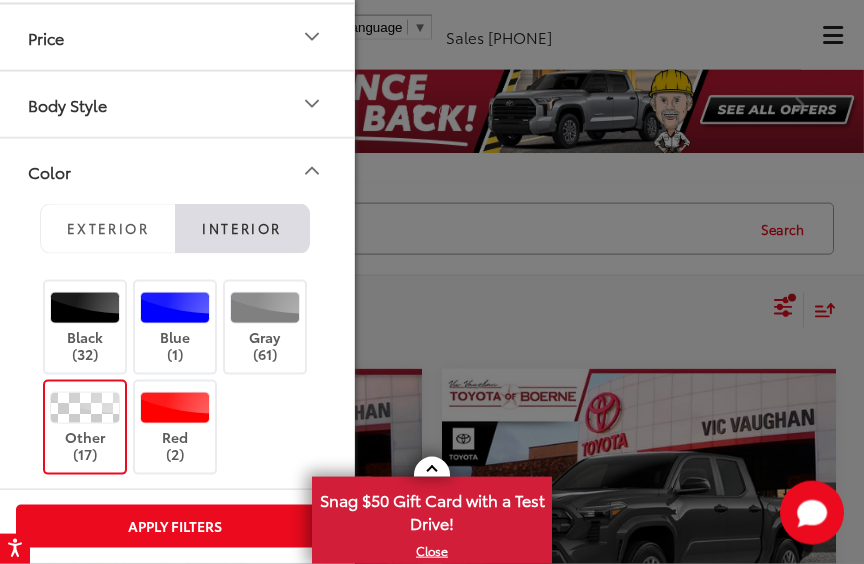 click on "Other   (17)" at bounding box center [85, 427] 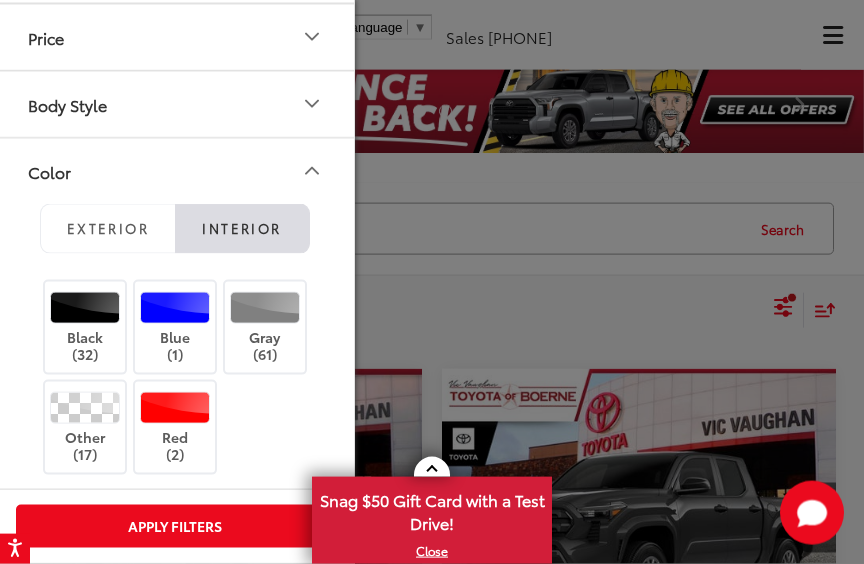 click on "Exterior" at bounding box center [108, 228] 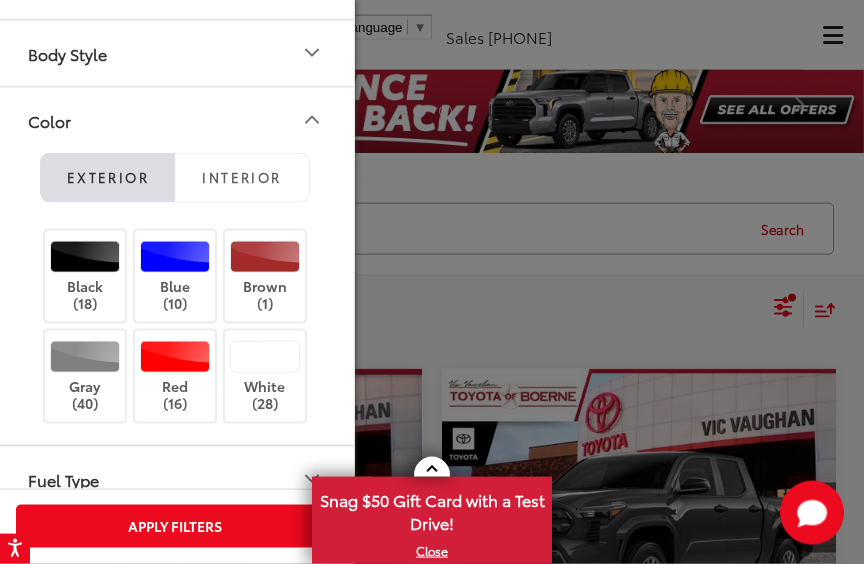 scroll, scrollTop: 1452, scrollLeft: 0, axis: vertical 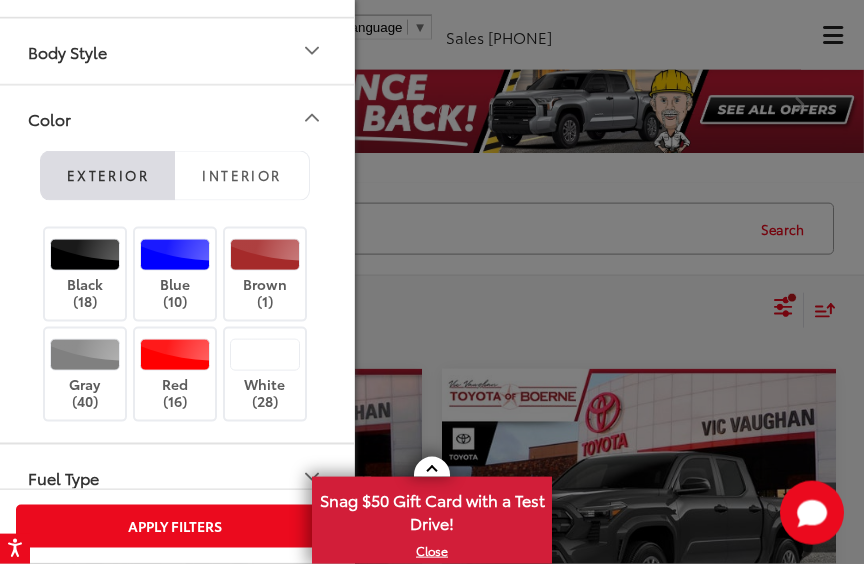 click on "Brown   (1)" at bounding box center (265, 274) 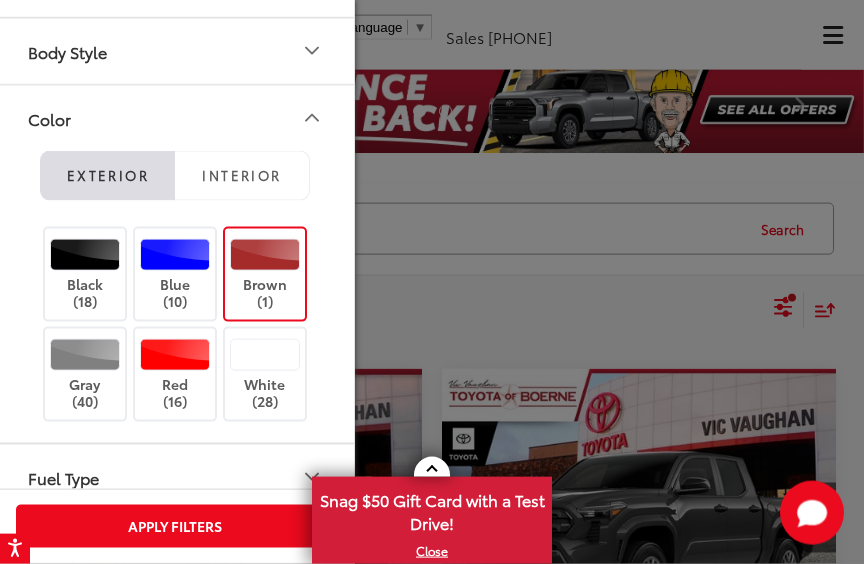 click on "Apply Filters" at bounding box center (175, 526) 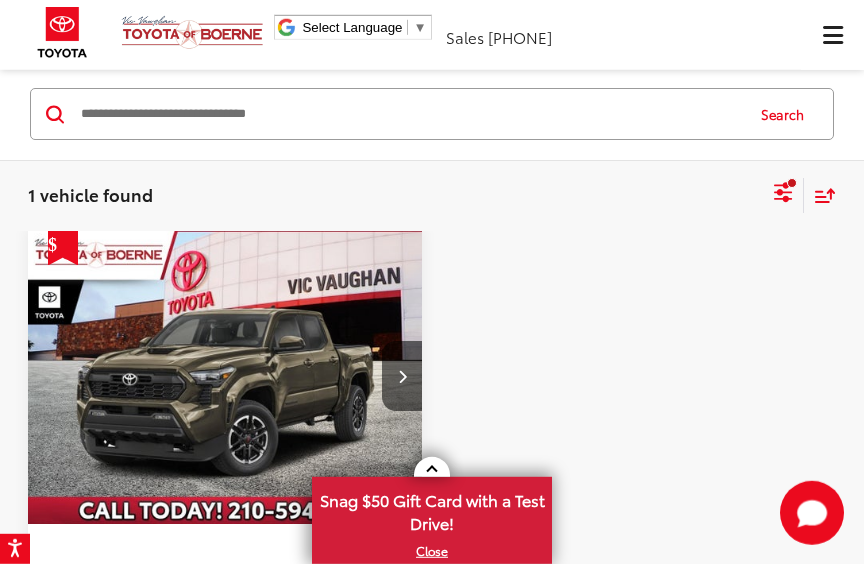 scroll, scrollTop: 112, scrollLeft: 0, axis: vertical 